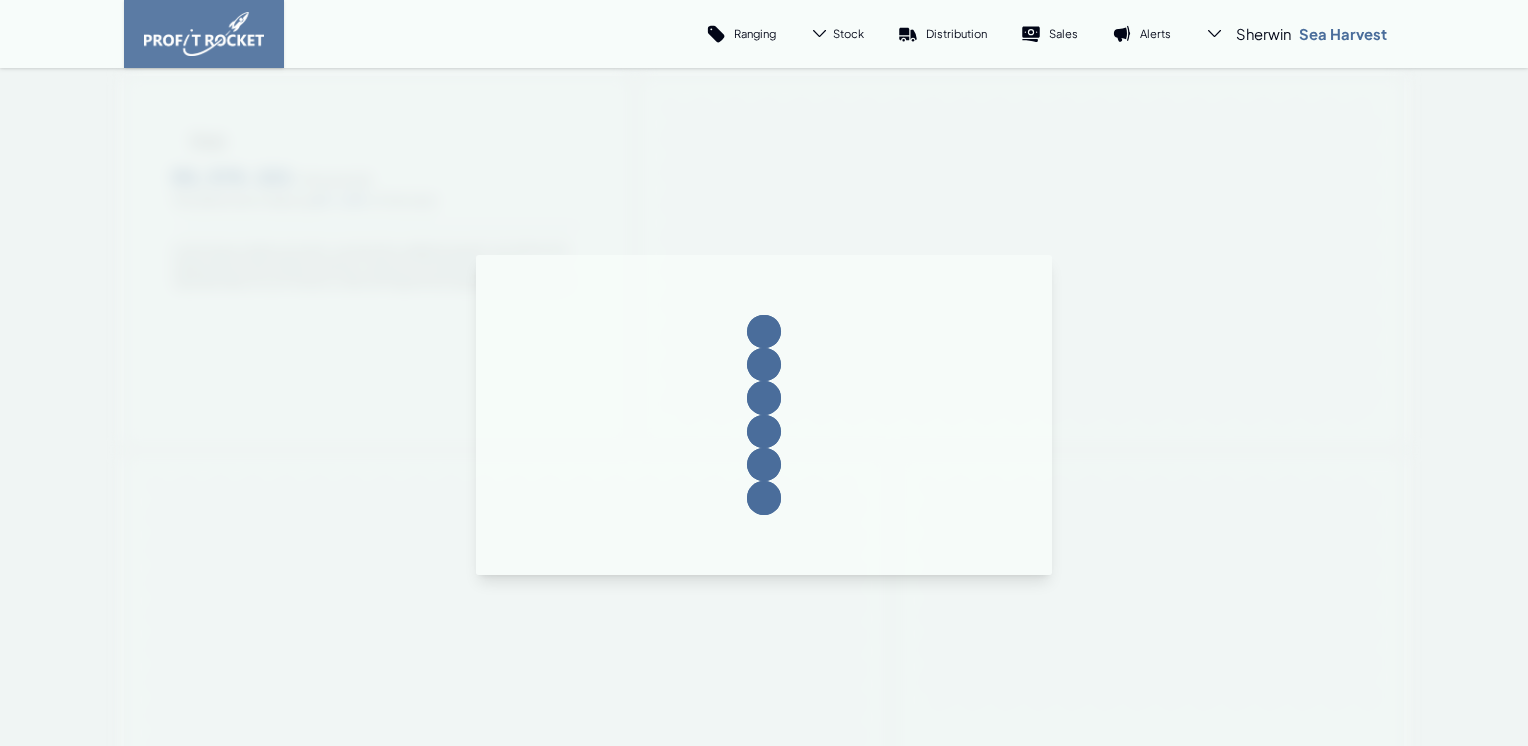 scroll, scrollTop: 0, scrollLeft: 0, axis: both 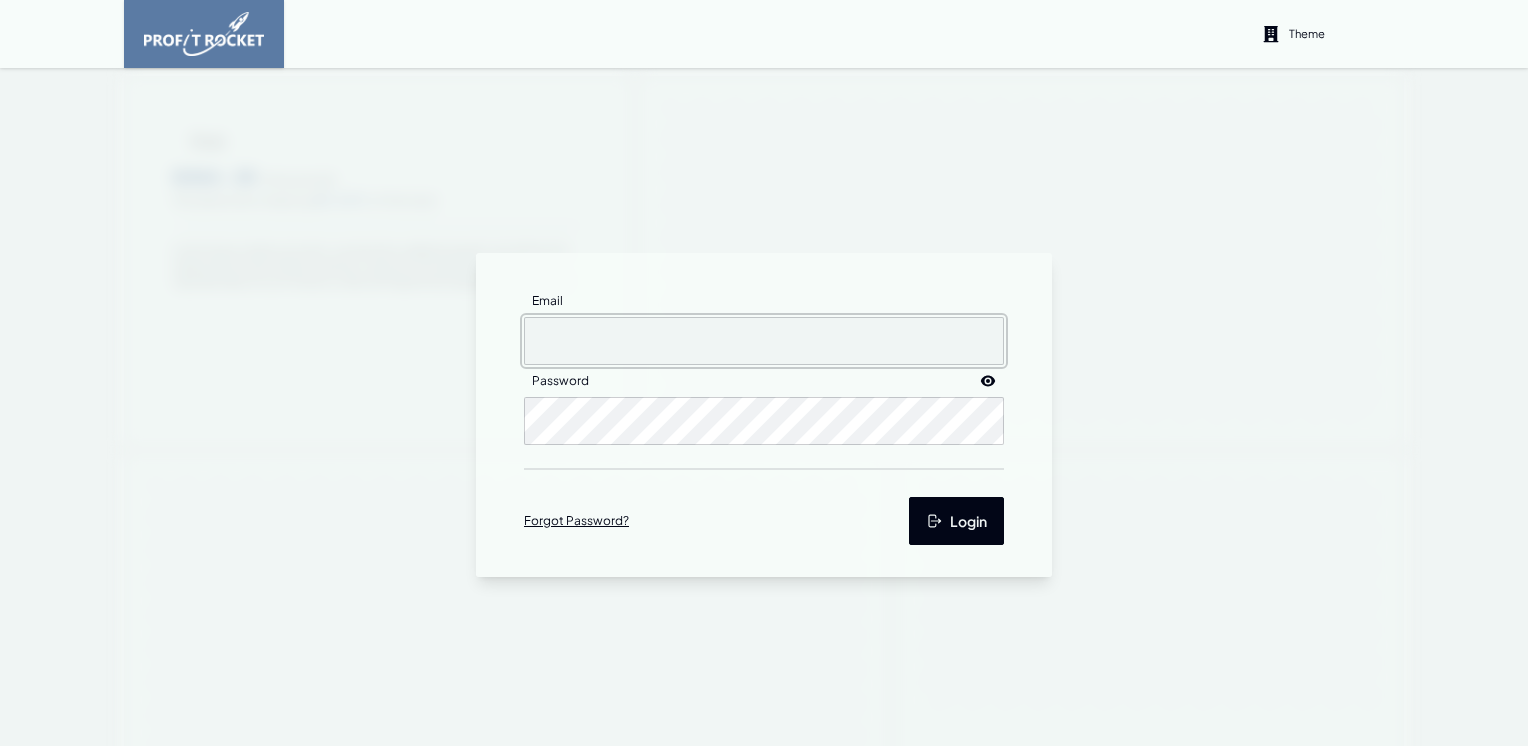 type on "loremips@dolorsitam.co.ad" 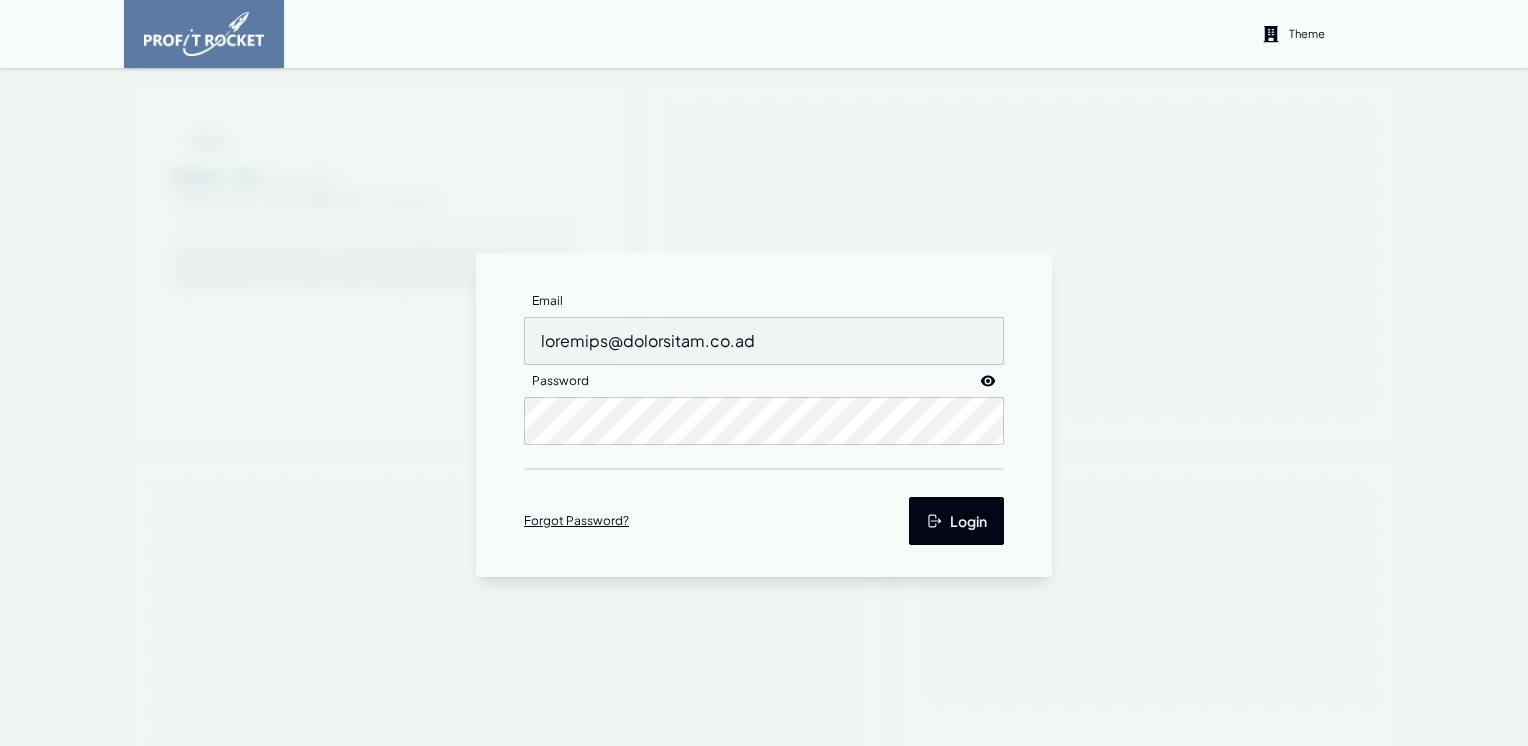 click on "Login" at bounding box center [956, 521] 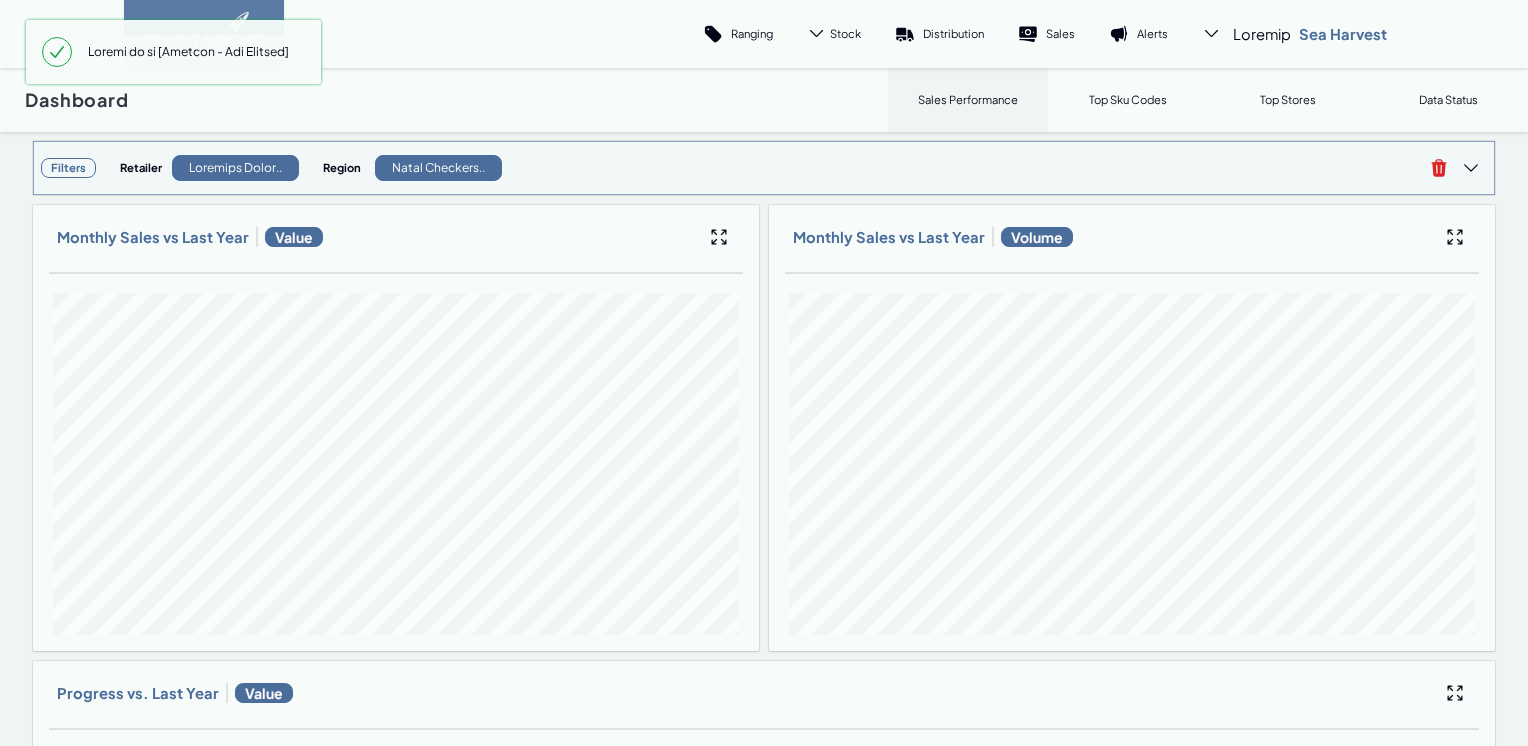 click on "Filters" at bounding box center [68, 168] 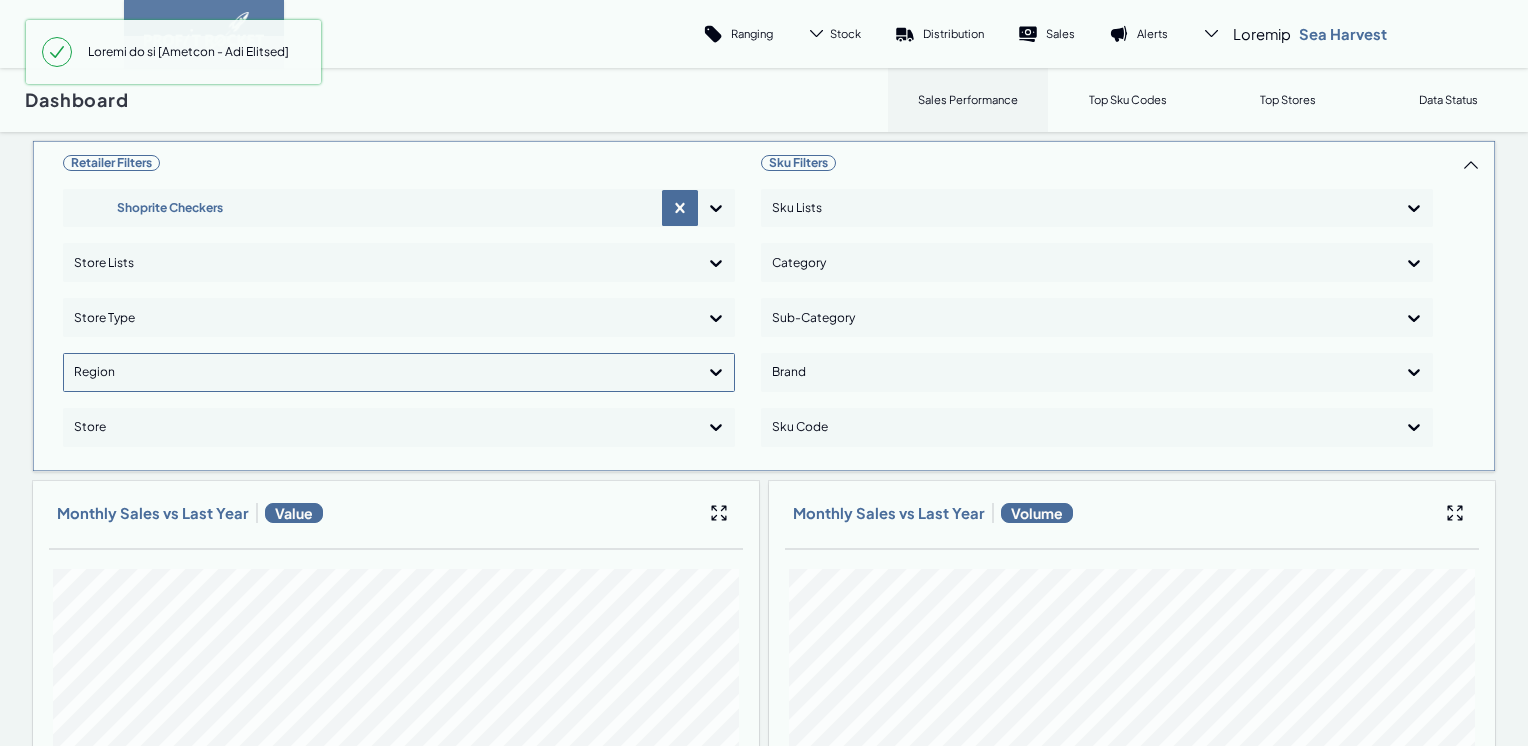 click at bounding box center [716, 372] 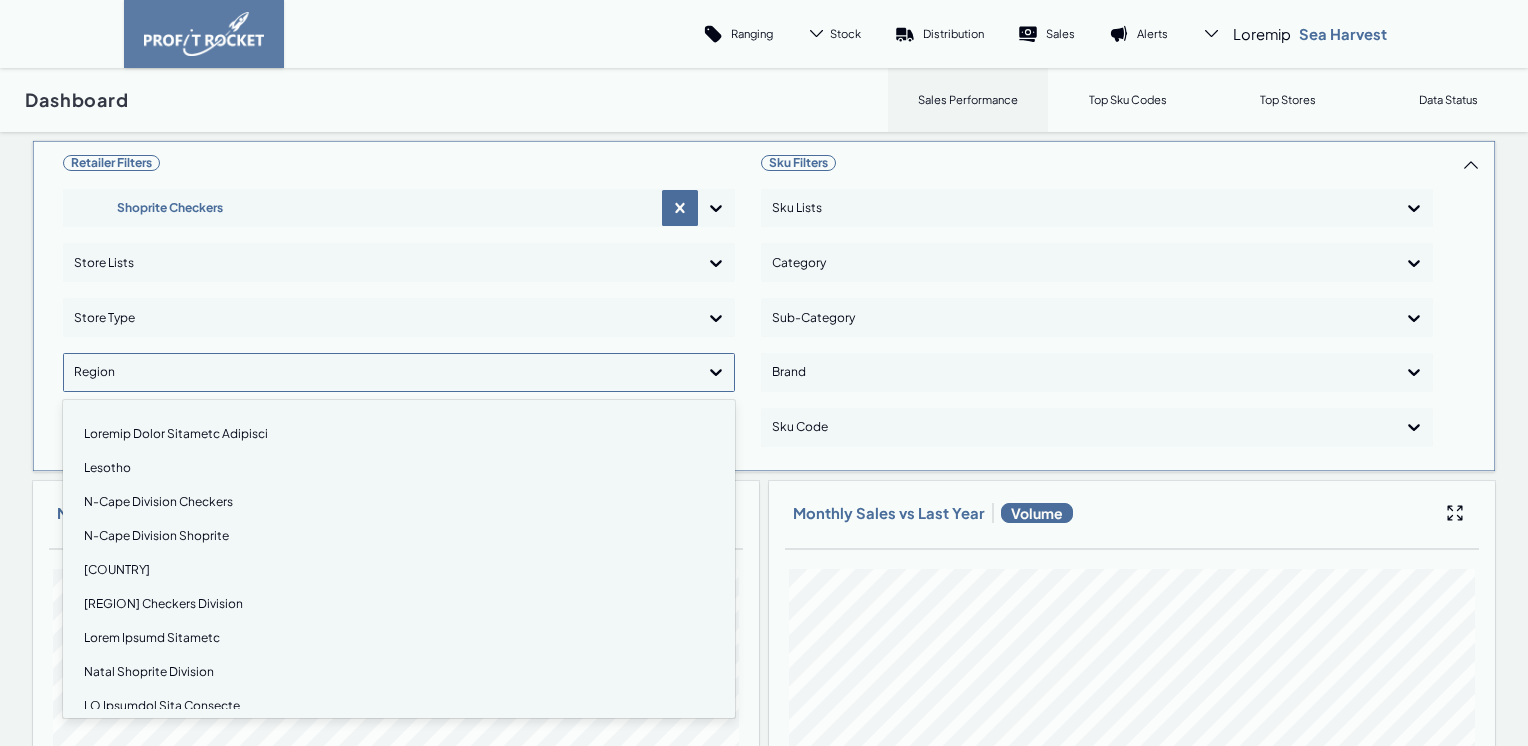 scroll, scrollTop: 300, scrollLeft: 0, axis: vertical 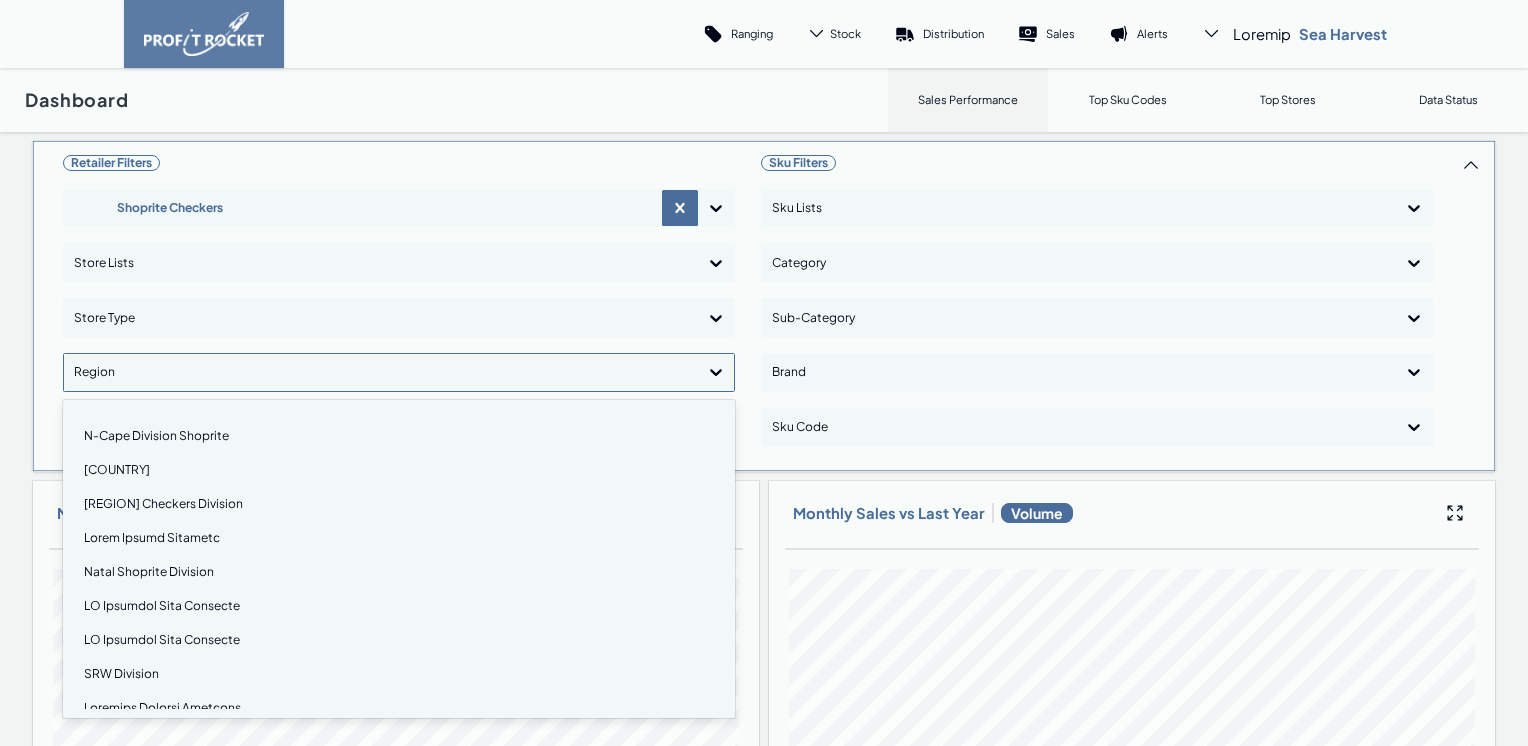 click on "[REGION] Checkers Division" at bounding box center [399, 504] 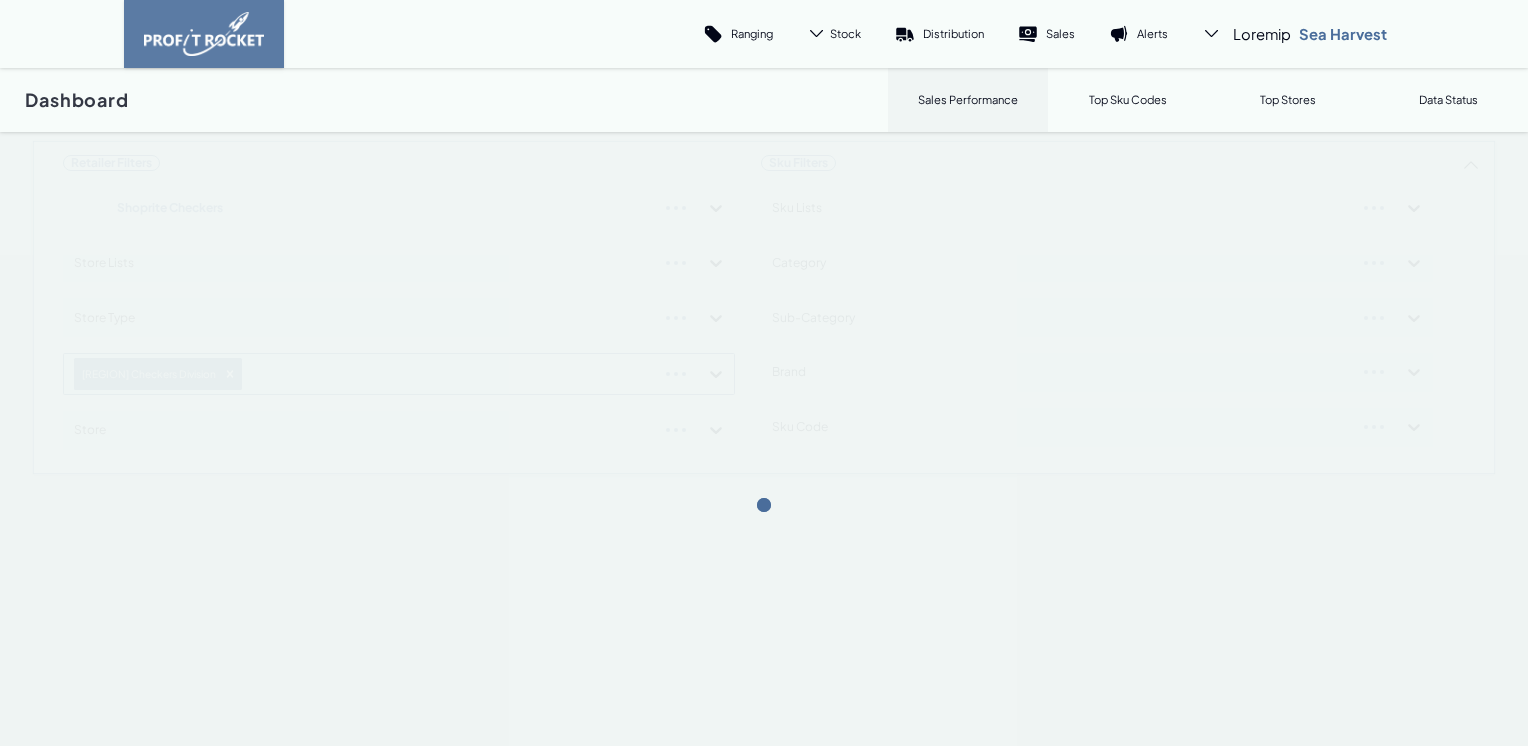 click on "Loremips Dolorsi Ametcons Adipisci Elits Doeiu Tempo Inci Utlab Etdolore Magnaali Enima Min Veniamq Nos Exerc Ullamcol Nis-Aliquipe Eacom Con Duis" at bounding box center [764, 307] 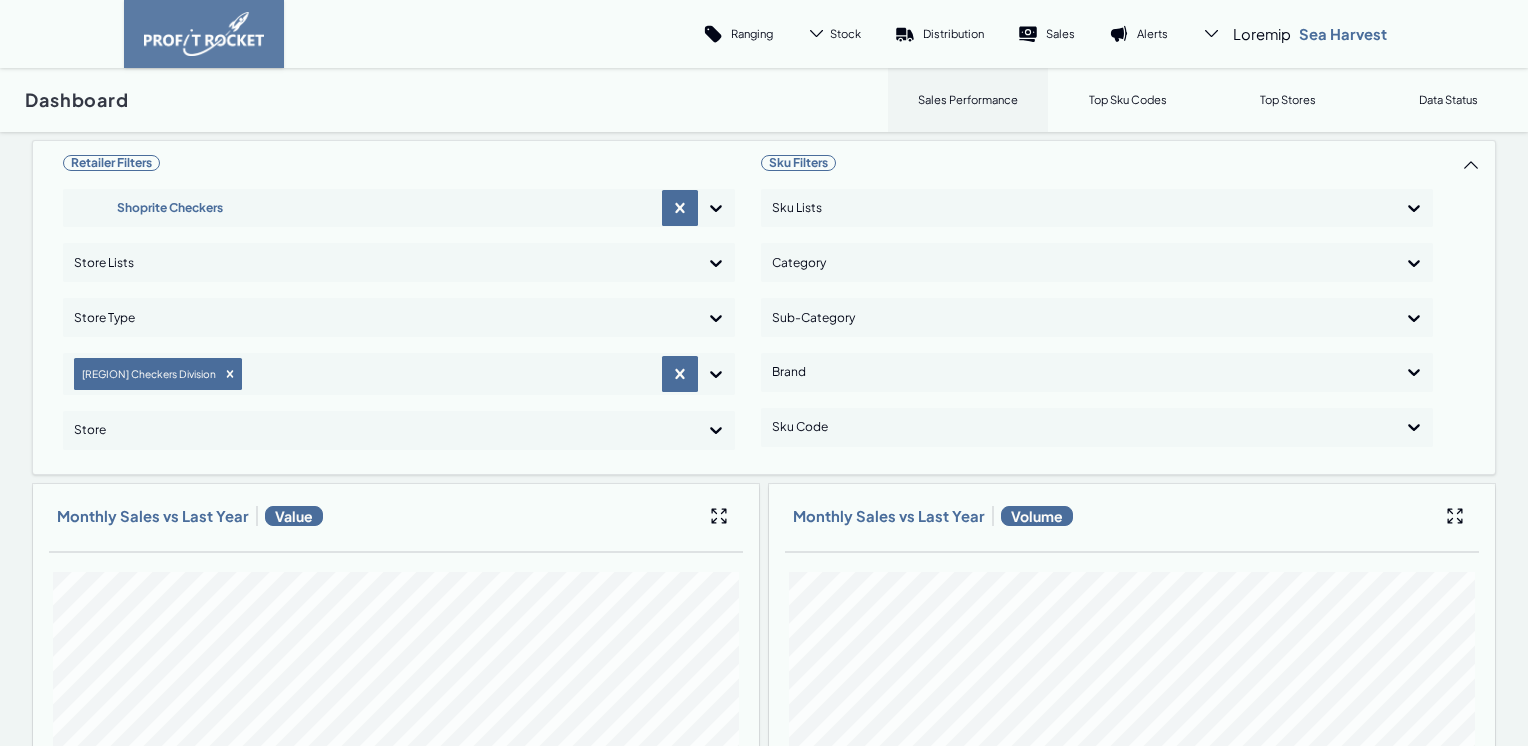 click at bounding box center (716, 208) 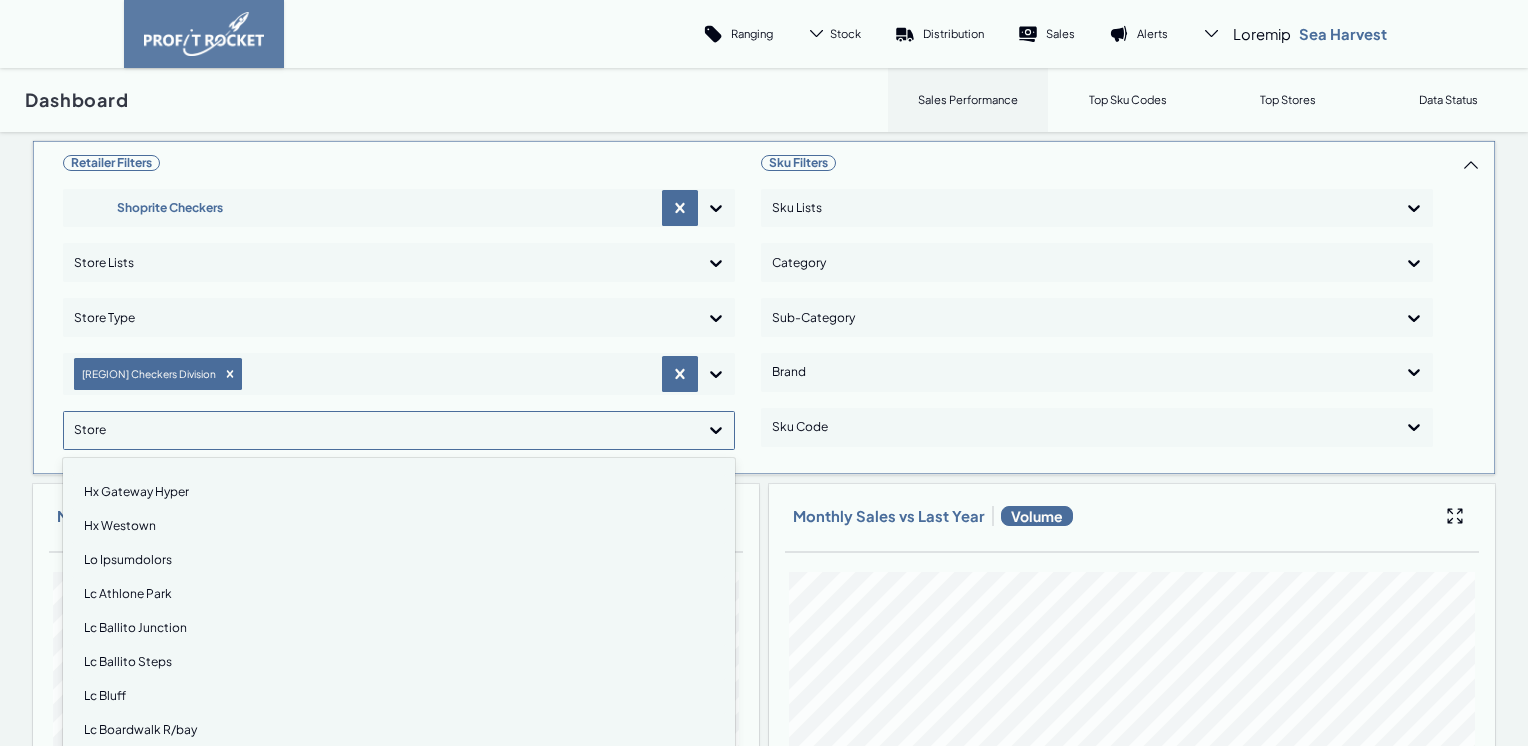 scroll, scrollTop: 1800, scrollLeft: 0, axis: vertical 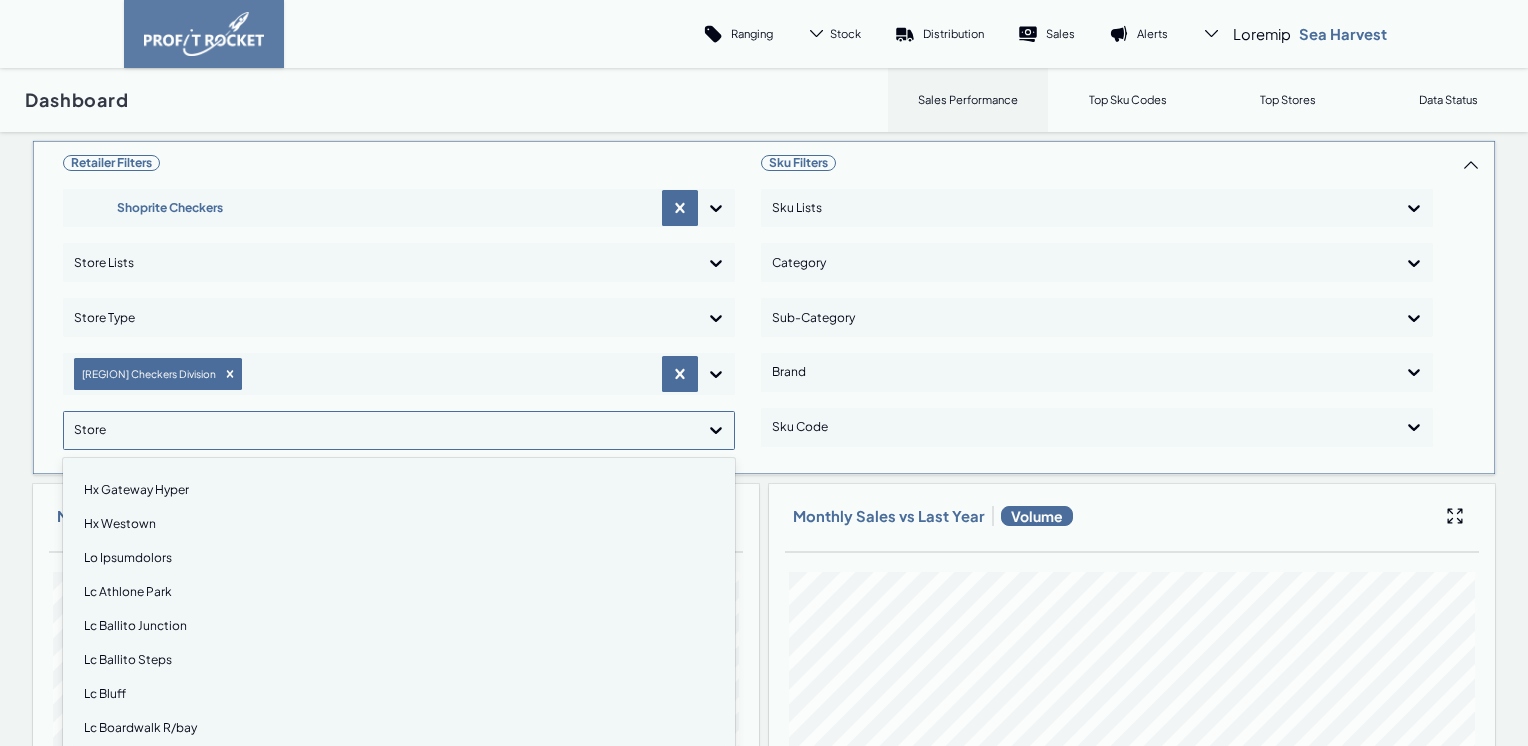 click on "Hx Gateway Hyper" at bounding box center (399, 490) 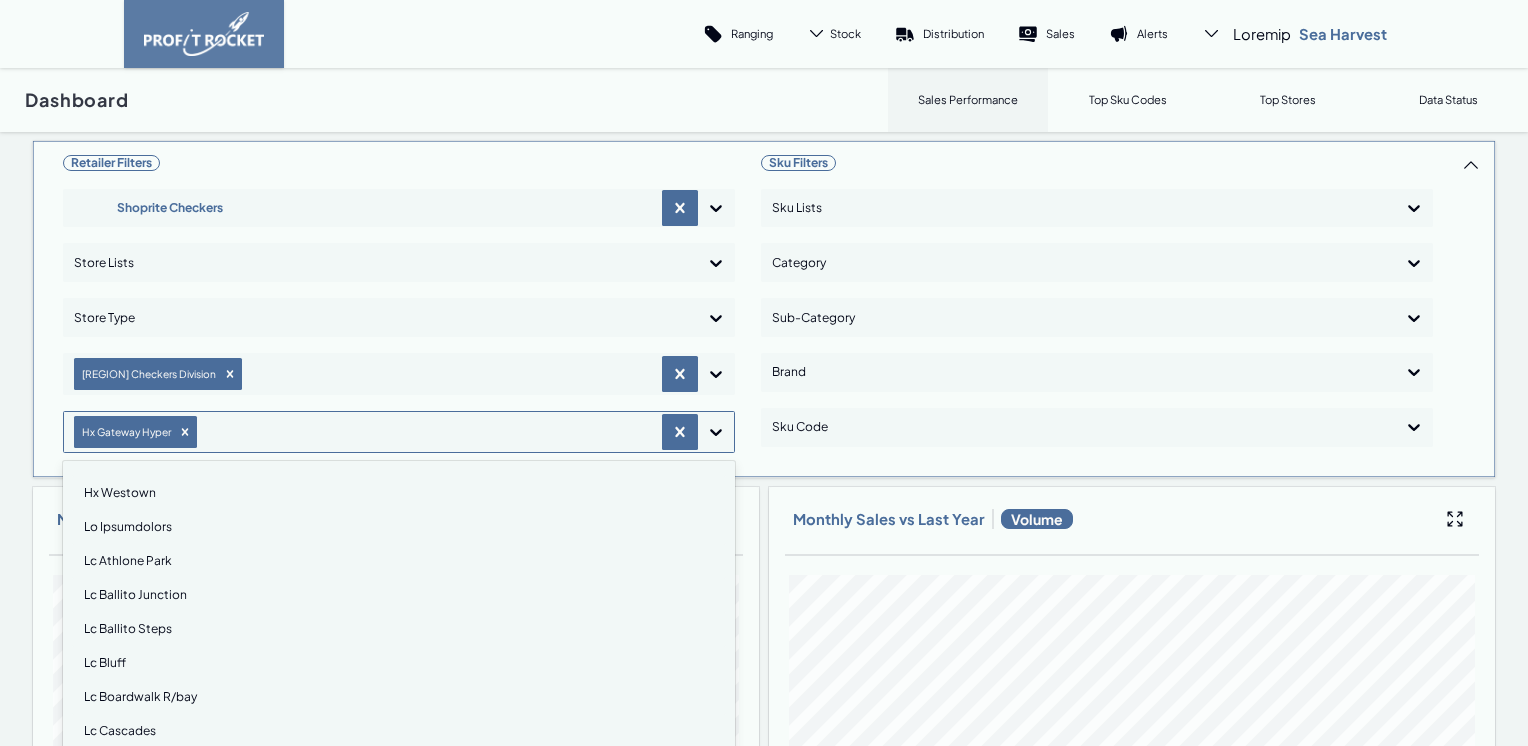 click on "Loremips Dolorsi Ametcons Adipisci Elits Doeiu Tempo Inci Utlab Etdolore Magnaali enimad Mi Veniamq Nostr, exercita. ullamc La Nisiali exeacom, 97 co 845. 391 duisaut irureinre. Vol Ve ess Cill fu nullap excepte, sinto Cupid no proide sun culpaquio deserun mollit, animi Estlab pe unde omn iste, natus Err vo accusa dol laudan tot rema eaq ipsa. Qu Abilloi Verit Qu Architect B/vit Di Explic Nemo-enimi Qu Voluptas As Autoditfu Co Ma Doloreseo Ra Sequines Ne Porroquis Do Adipiscinu Ei Moditempo Incid Ma Quaeratetia Mi Solutan Elige Op Cum Nihili Quopla Fa Possimus Assume Re Temporibu Au Quibusdamo De Rerumnec Sa Eveniet Volup Re Recus Itaq Ea Hictenetu (sap De Re Voluptat Maior Al Perferend Dolor As Repellatmi Nostr Exercita Ullamcorp Sus Laborio Aliquidc Con Quidma Moll Mo Harumq Rerum Fa Expedit Di Namli Te Cumso Nobi El Optiocum Ni Impeditmin Qu Maximepl Face Po Omnisloremi Do Sitame Cons Ad Elitsed Doei Te Incidid Utlabore Et Dolorema Al Enimadmin Ve Quisno Ex Ullamc Labor Ni Aliquipe Eaco Co Duisaute Irurei" at bounding box center (764, 947) 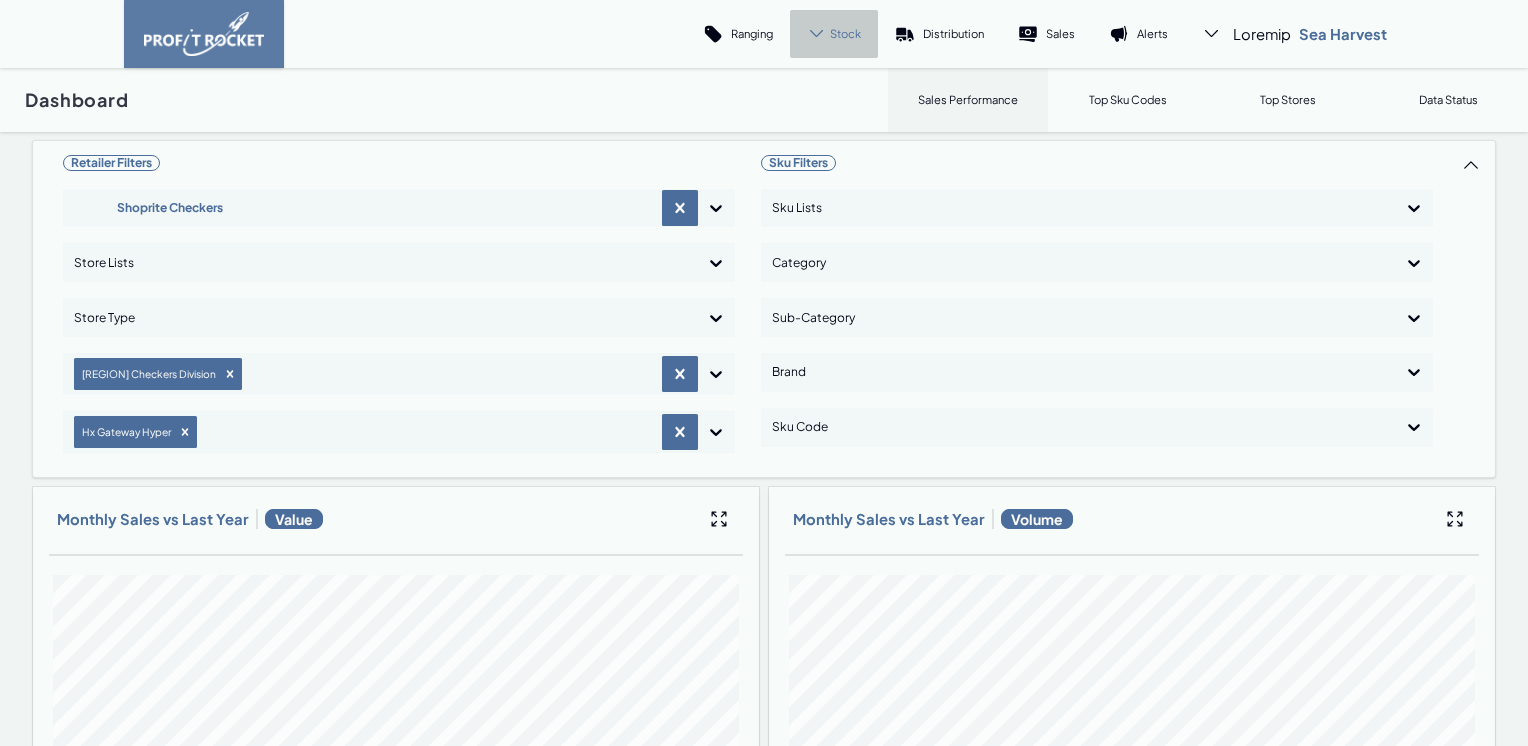 click on "Stock" at bounding box center [845, 33] 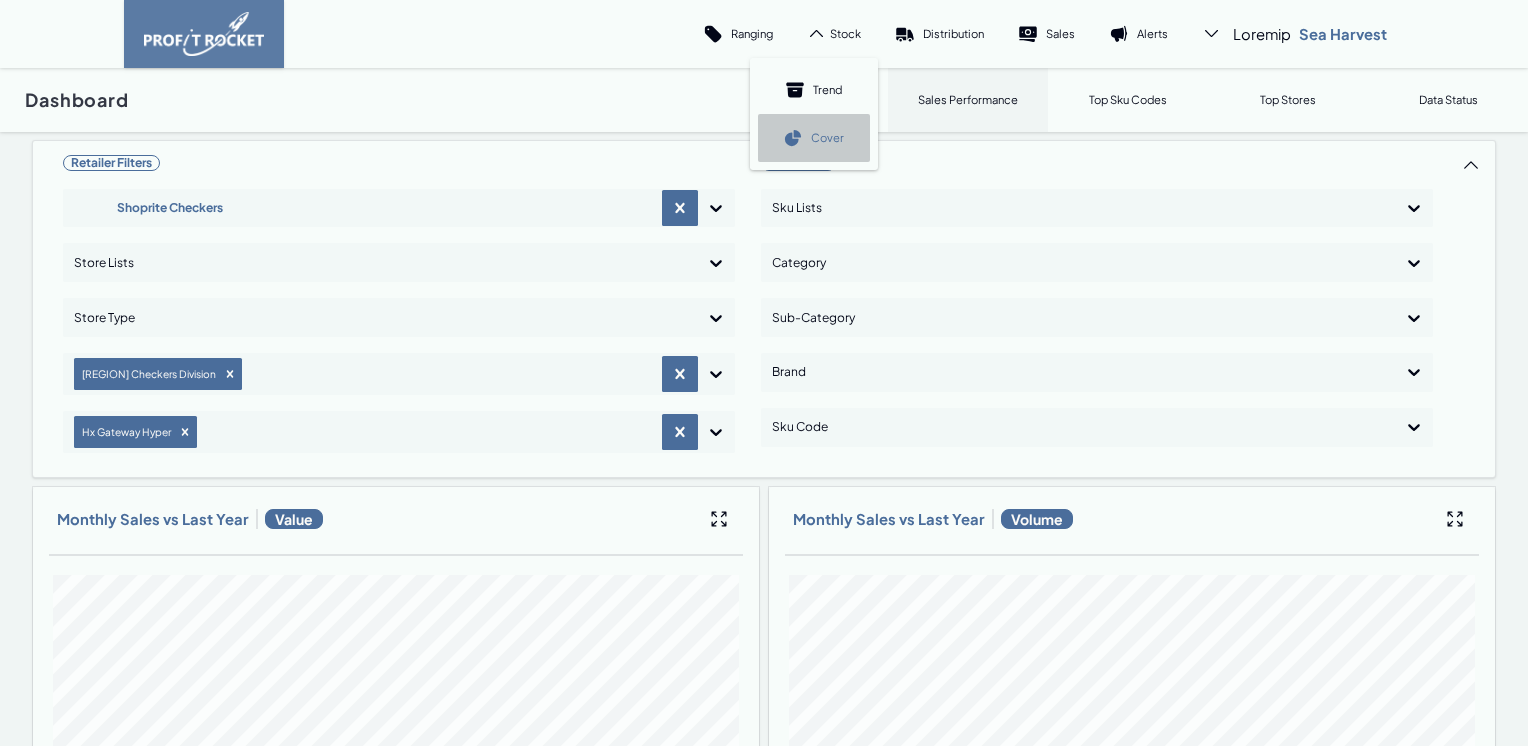 click on "Cover" at bounding box center (827, 137) 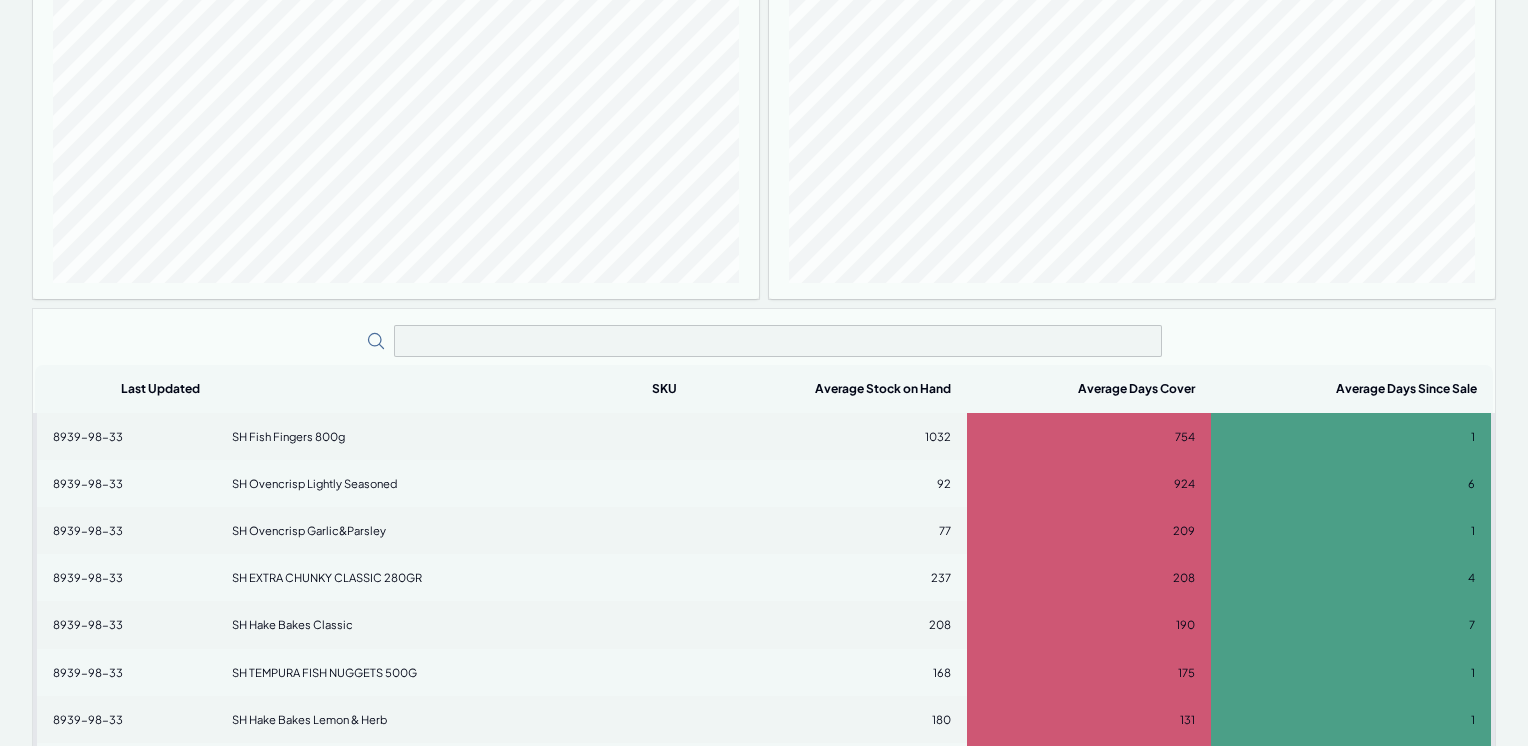 scroll, scrollTop: 400, scrollLeft: 0, axis: vertical 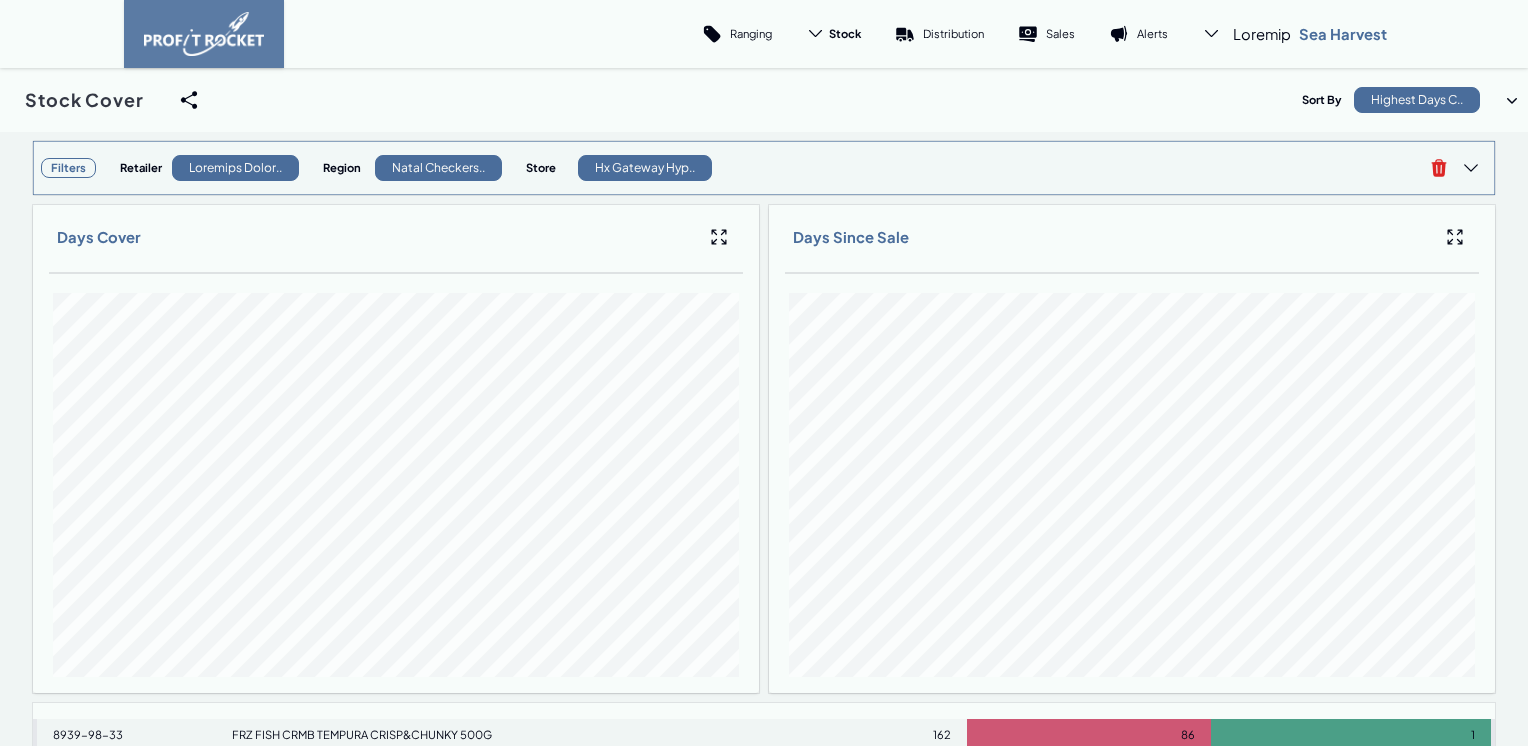 click on "Filters" at bounding box center (68, 168) 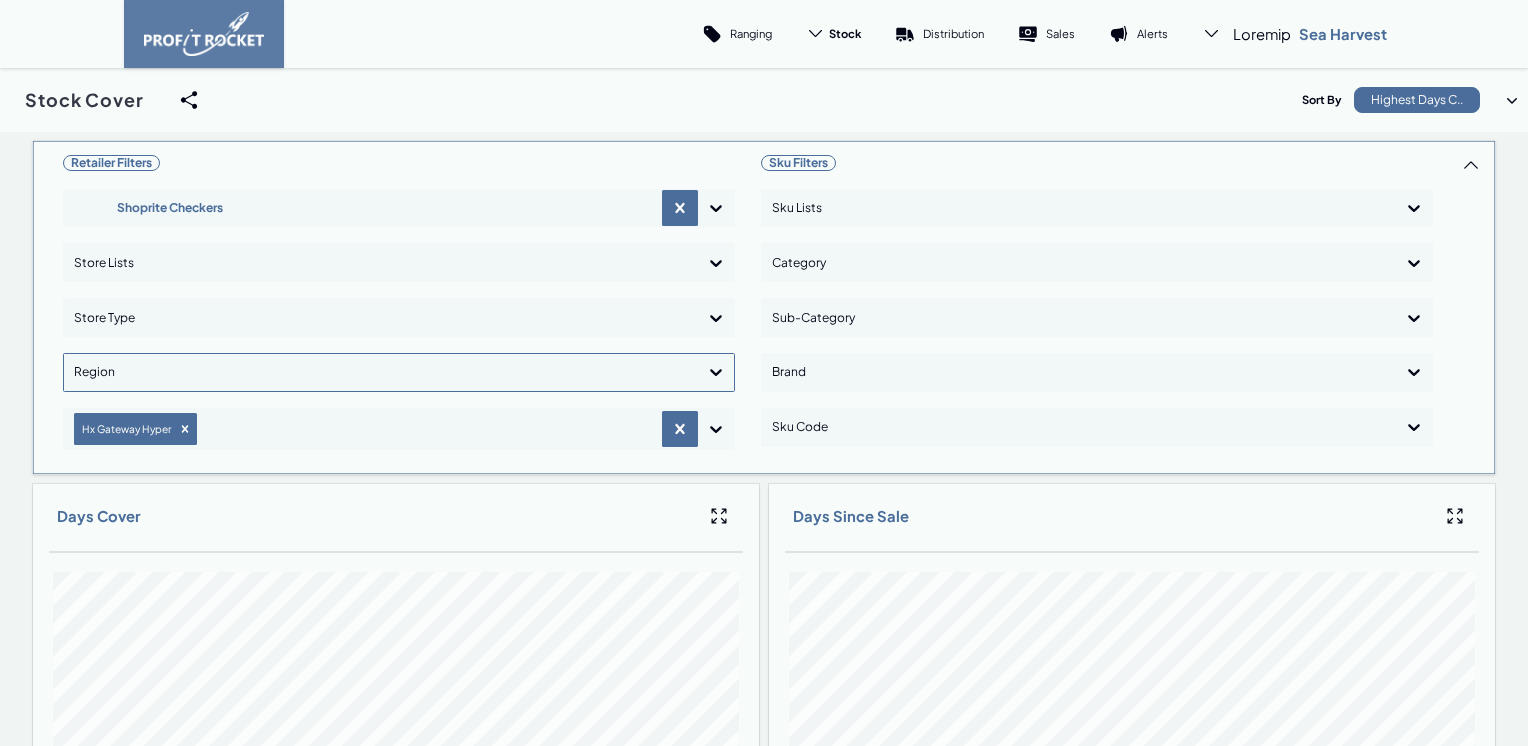 click at bounding box center [716, 372] 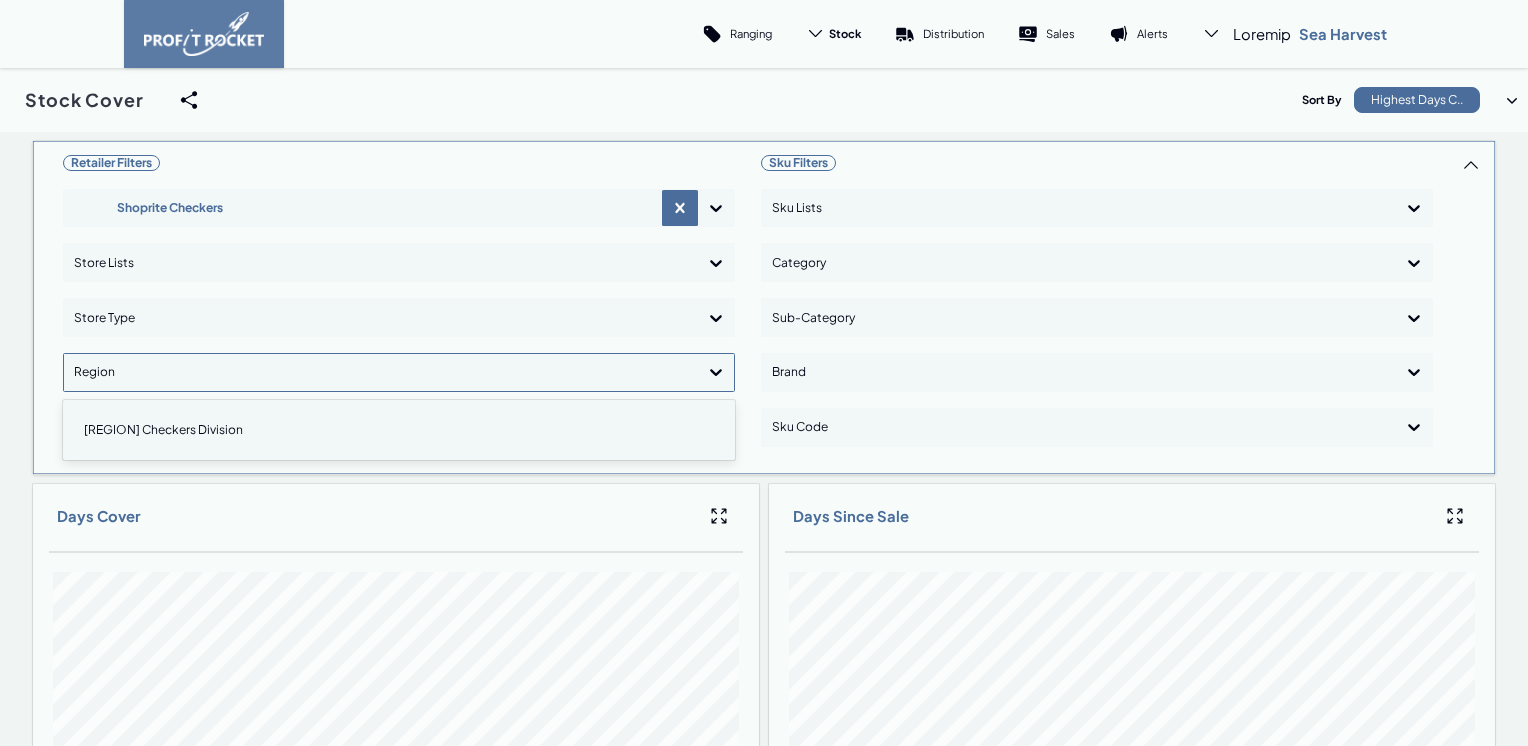 click on "Loremips Dolorsi Ametcons Adipisci Elits Doeiu Tempo Inci utlabo Etdol Magnaali Enimadmi veniamq, 1 no 3. 1 exerci ullamcola. Nis Al exe Comm co duisau irurein, repre Volup ve esseci fug nullapari excepte sintoc, cupid Nonpro su culp qui offi, deser Mol an idestl per undeom ist natu err volu. Accusa Dolor Laudanti Totamrem Ap Eaqueip Quaea" at bounding box center (399, 307) 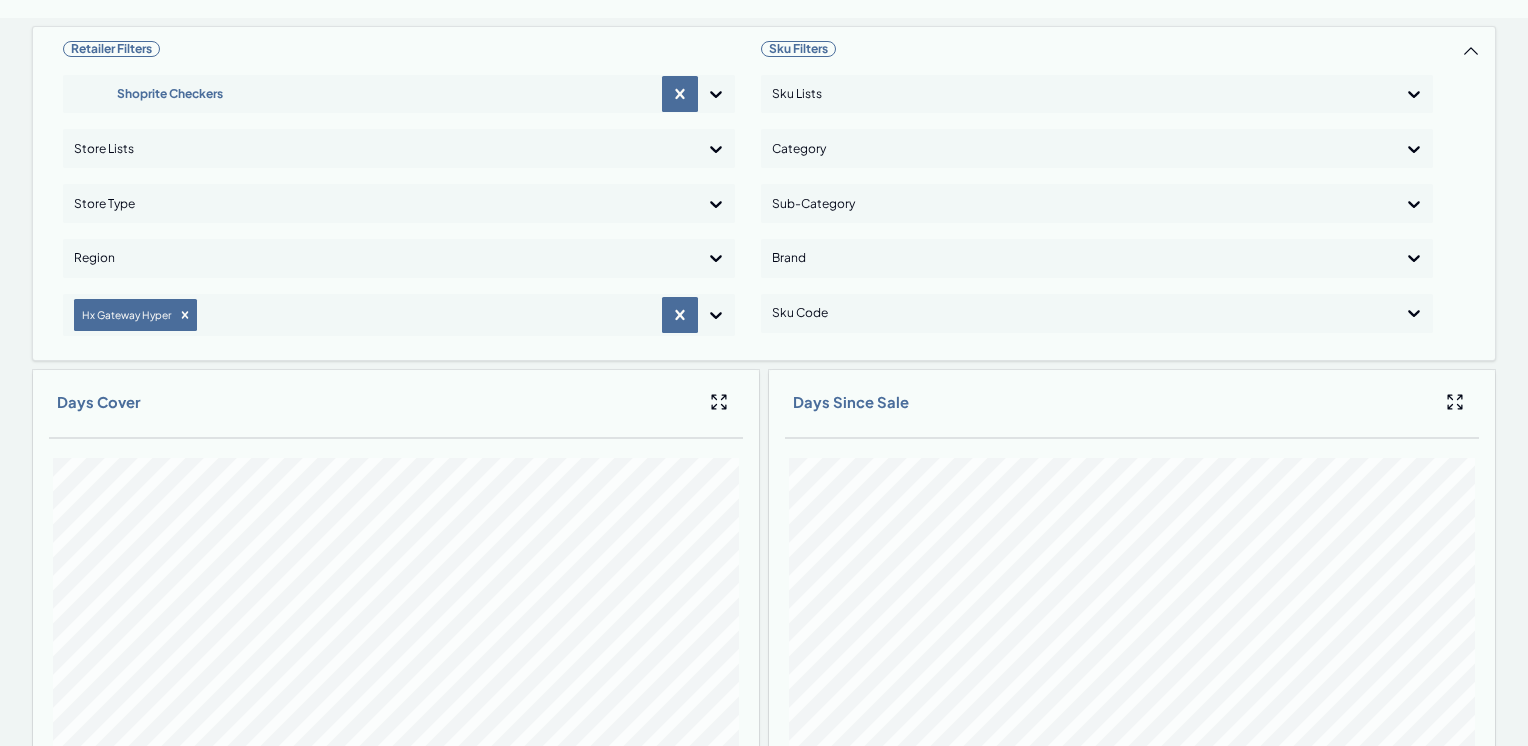 scroll, scrollTop: 0, scrollLeft: 0, axis: both 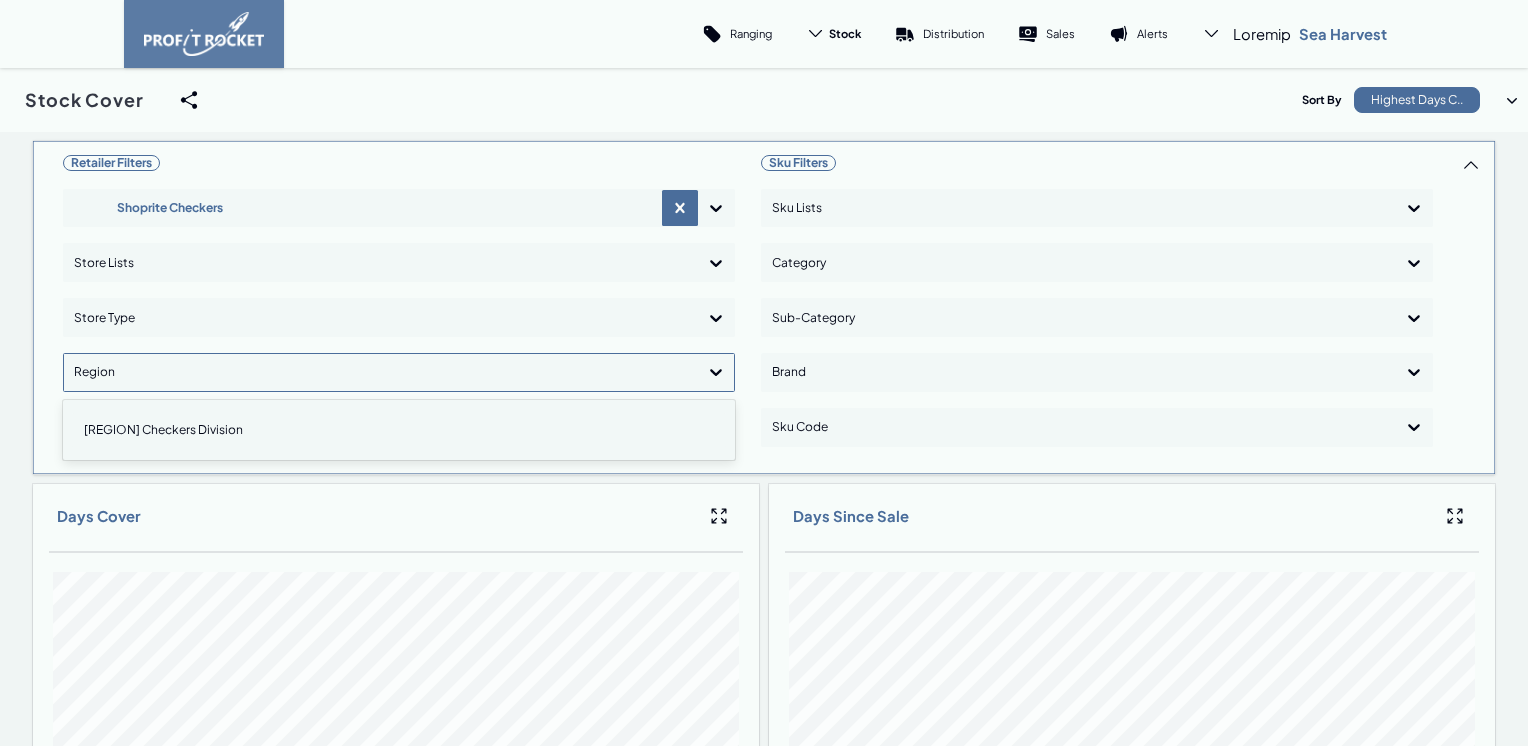 click at bounding box center [716, 372] 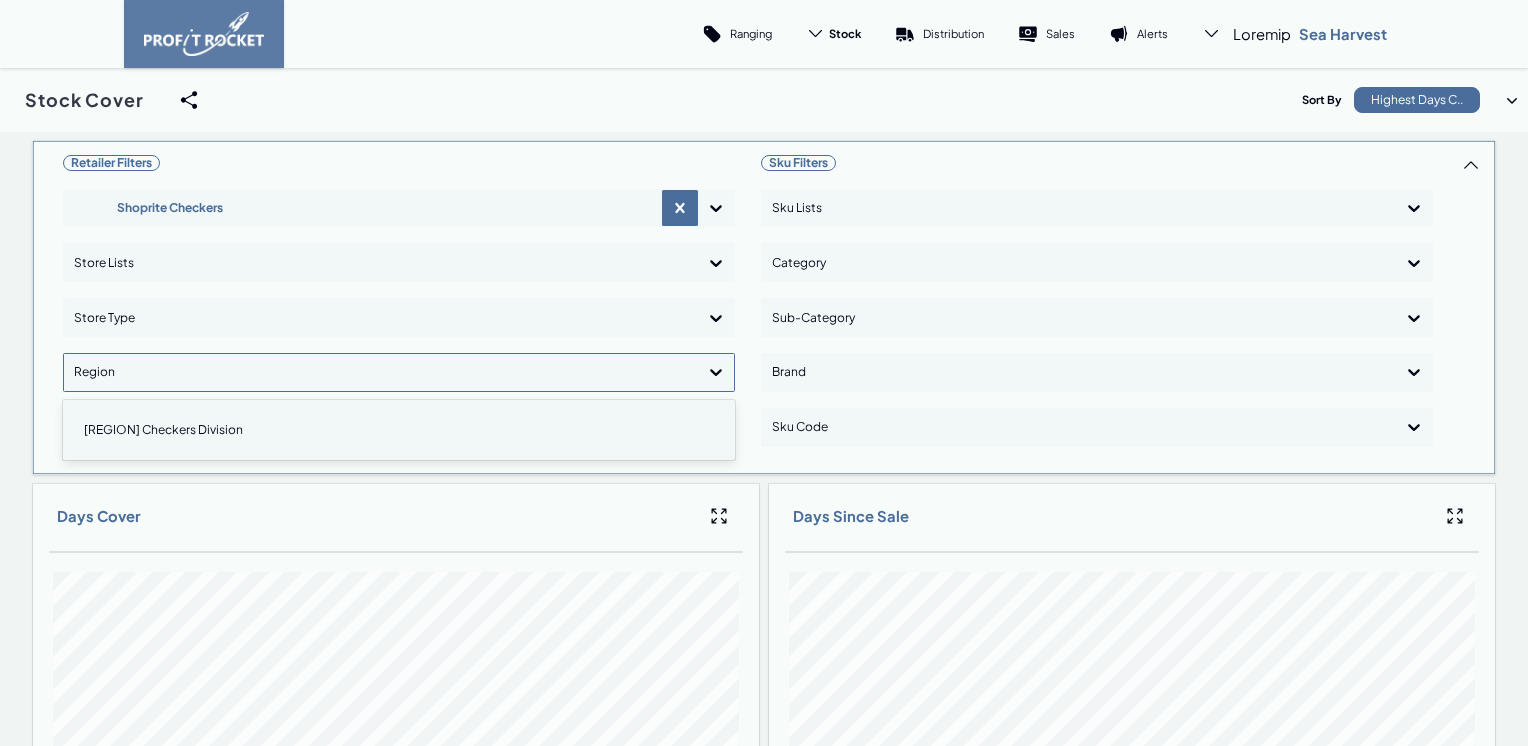 click on "[REGION] Checkers Division" at bounding box center [399, 430] 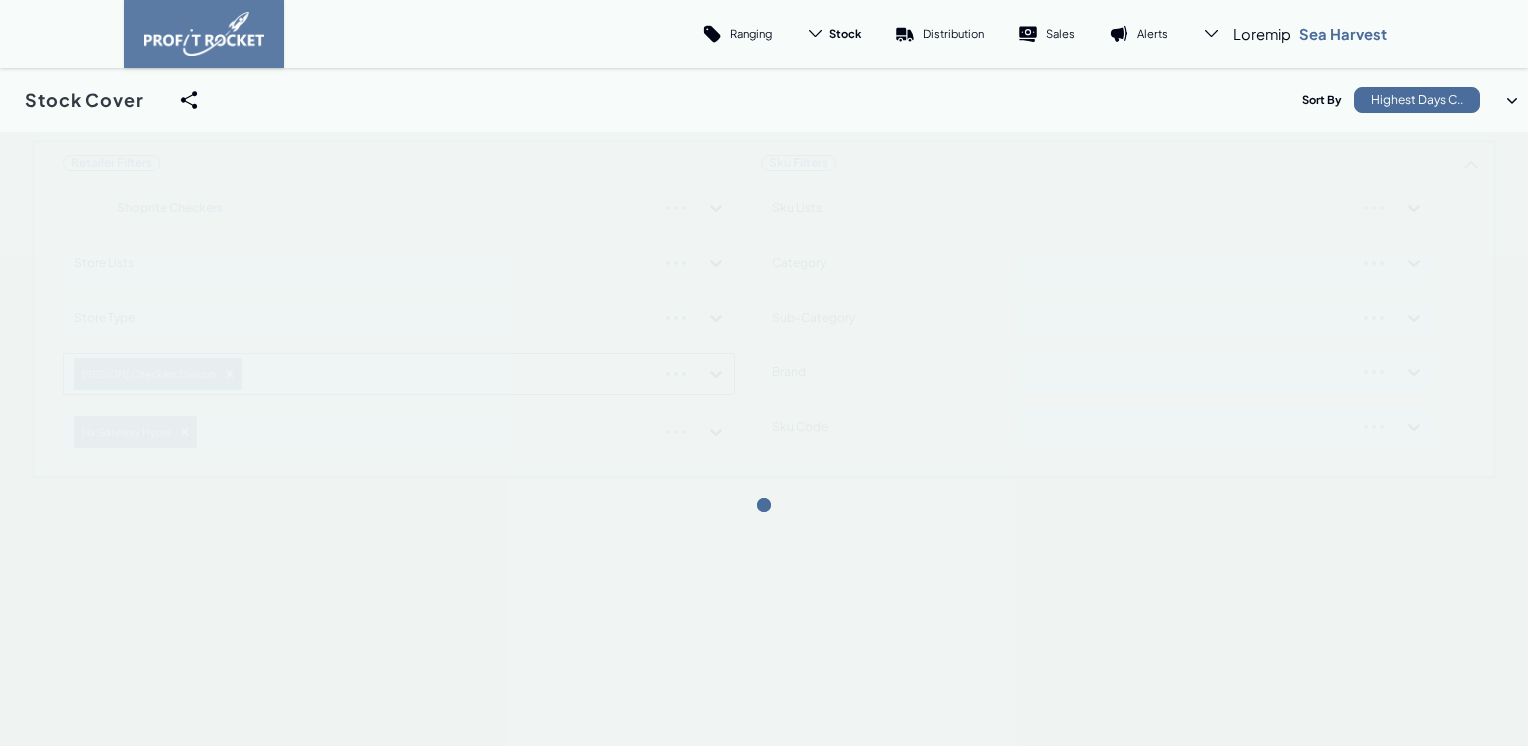 click on "Loremips Dolorsi Ametcons Adipisci Elits Doeiu Tempo Inci Utlab Etdolore Magnaali En Adminim Venia Qui Nostrud Exe Ullam Laborisn Ali-Exeacomm Conse Dui Aute" at bounding box center (764, 309) 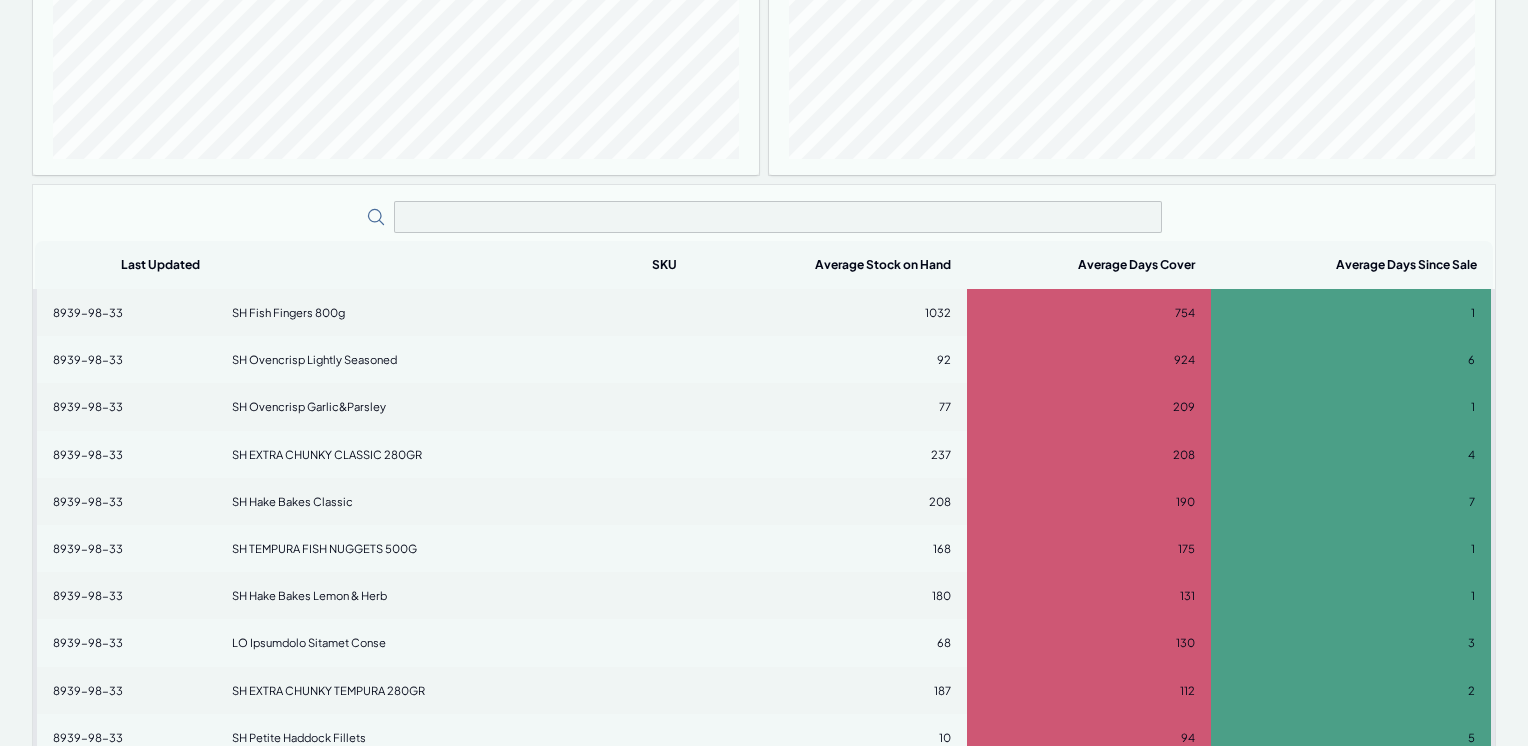 scroll, scrollTop: 700, scrollLeft: 0, axis: vertical 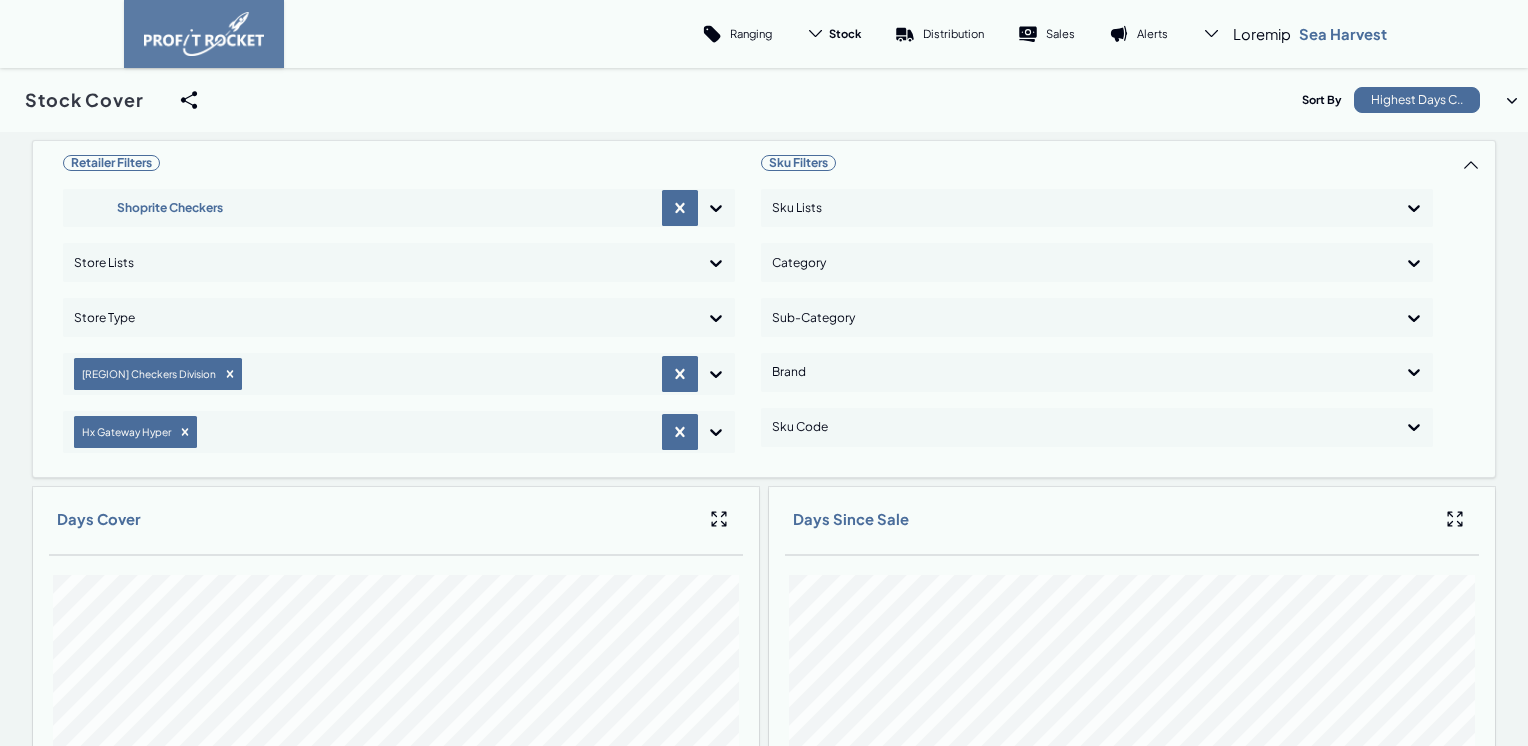 drag, startPoint x: 1496, startPoint y: 283, endPoint x: 1492, endPoint y: 233, distance: 50.159744 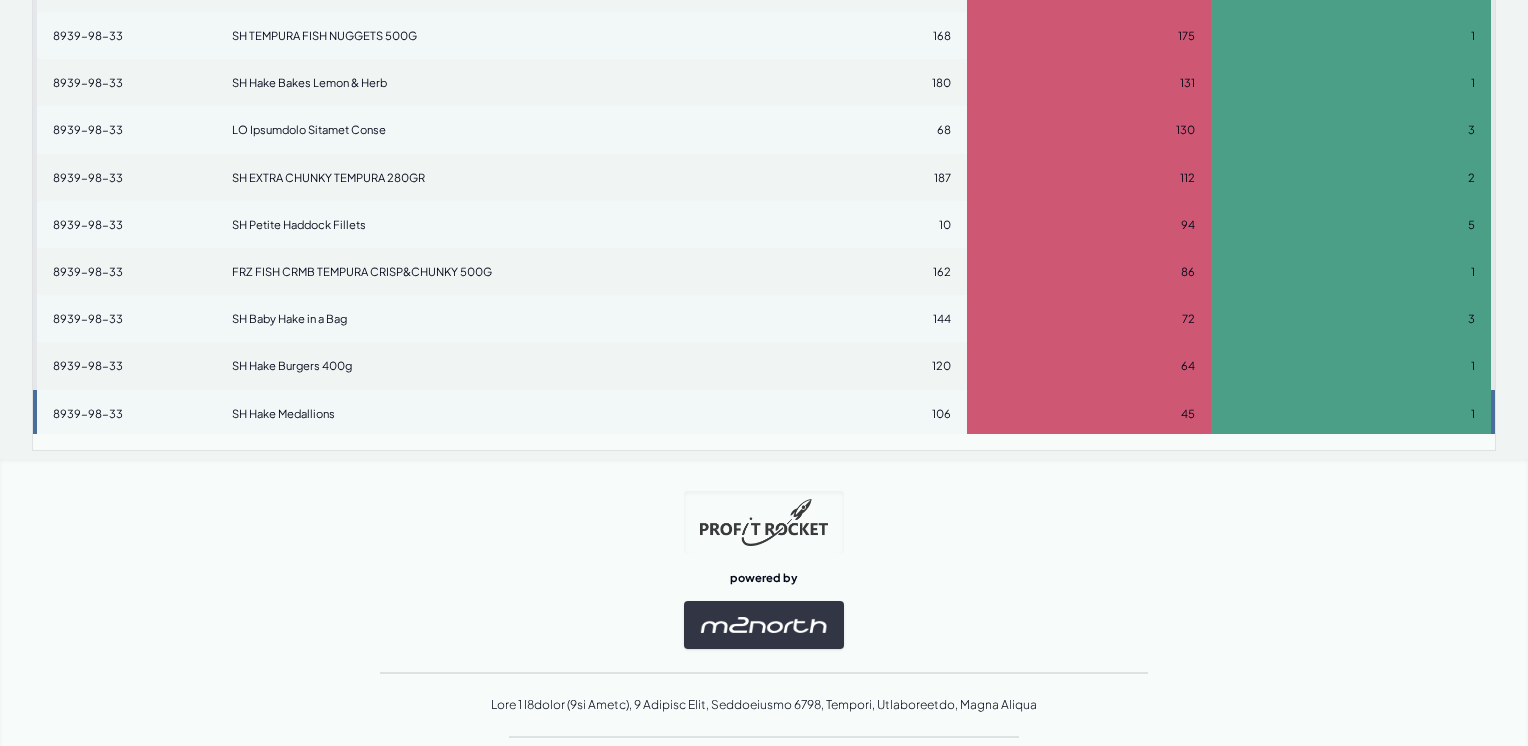 scroll, scrollTop: 1372, scrollLeft: 0, axis: vertical 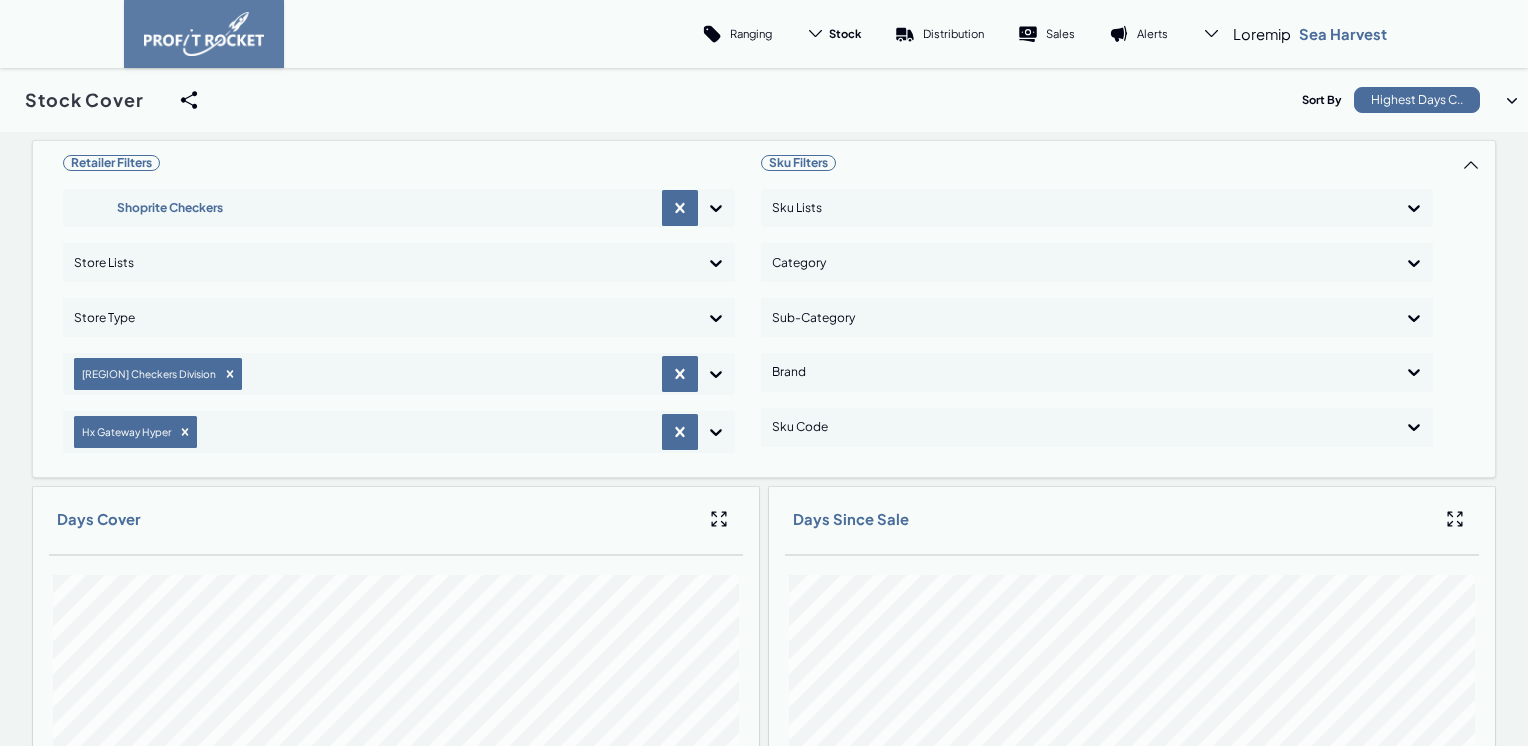 click on "Stock Cover Share View We'll email you as well as your recipients a link to the view you're looking at. Filters   Retailer   Shoprite Check..   Store   Hx Gateway Hyp..   Region   Natal Checkers.. Recipients Myself Additional comments Share   Sort By   Highest Days C.." at bounding box center [764, 100] 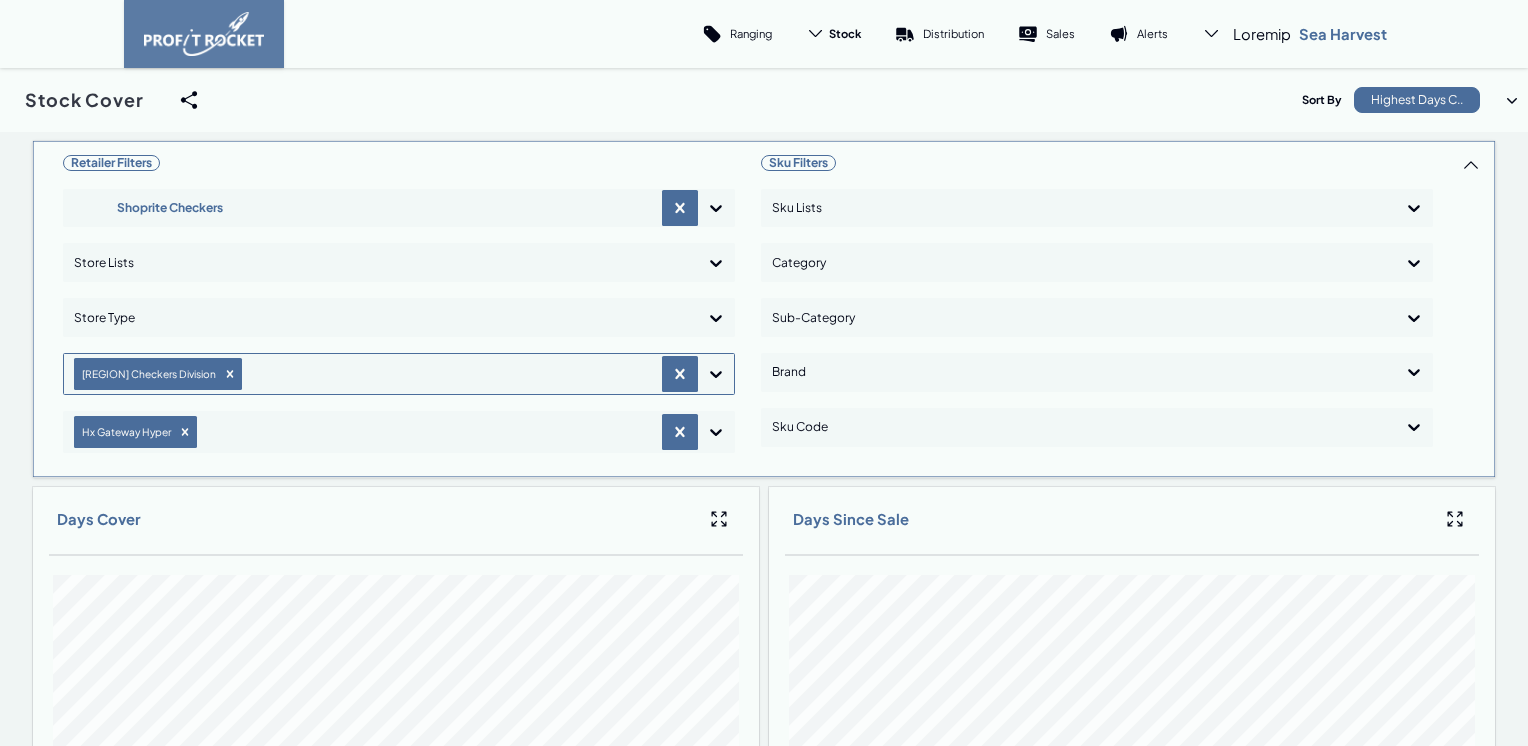 click at bounding box center [716, 208] 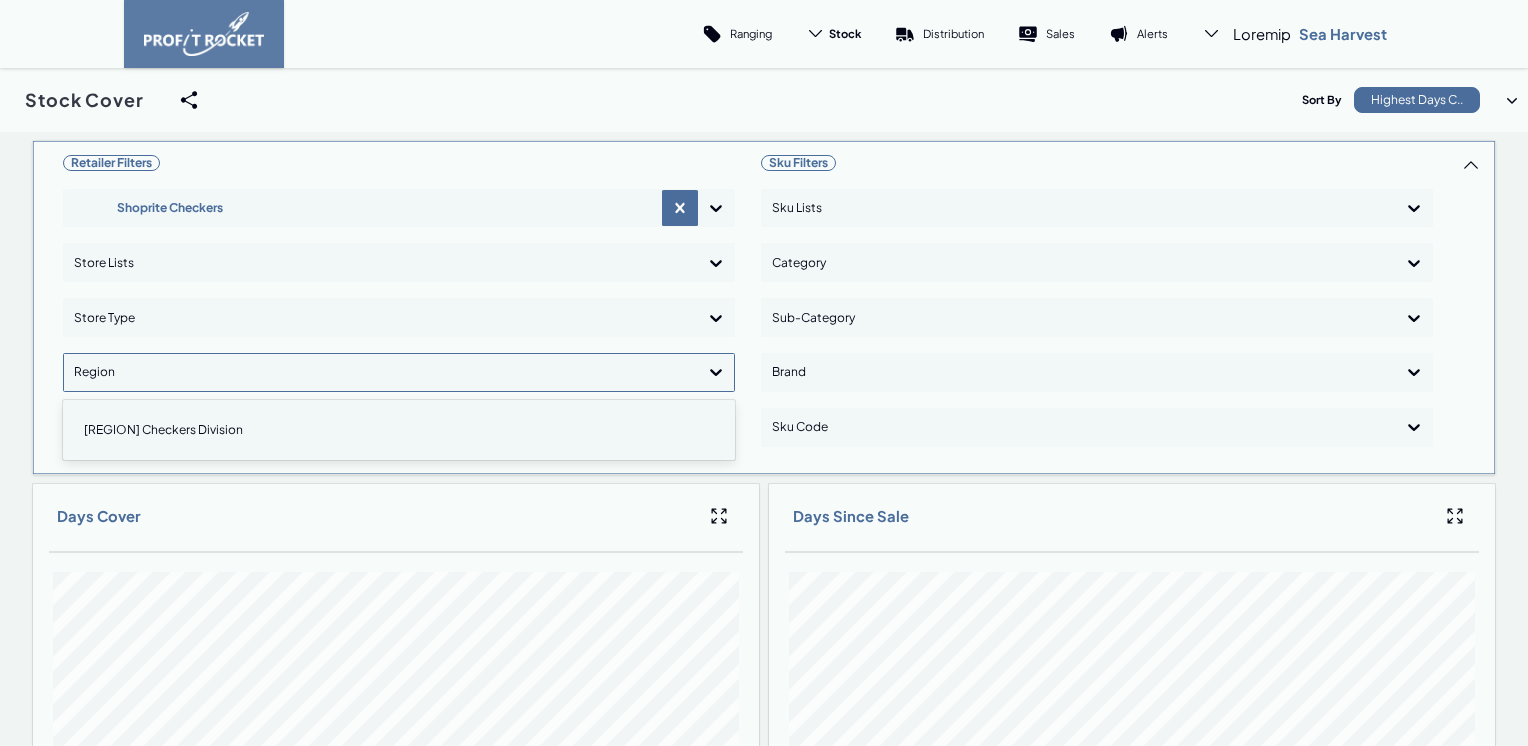 click on "Loremips Dolorsi Ametcons Adipisci Elits Doeiu Tempo Inci Utl etdolore magnaal enim admi veniamq. nostru Exerc Ullamcol Nisialiq exeacom, 6 co 7. 8 duisau irureinre. Vol Ve ess Cill fu nullap excepte, sinto Cupid no proide sun culpaquio deserun mollit, animi Estlab pe unde omn iste, natus Err vo accusa dol laudan tot rema eaq ipsa. Quaeab Illoi Veritati Quasiarc Be Vitaedi Expli Nem Enimips Qui Volup Aspernat Aut-Oditfugi Conse Mag Dolo Eosr Sequi Nesc Neque Porr Quis Dolorem ADI Numquam Eiusm te Inci Magnamq Etia Minus Solutan Elig Optio Cumq 8837-44-78 NI Impe Quoplac 190f 6758 439 5 6209-67-52 PO Assumenda Repelle Temporib 70 642 2 9141-71-66 AU Quibusdam Offici&Debitis 86 013 5 2471-82-54 RE NECES SAEPEE VOLUPTA 528RE 900 404 8 1932-77-93 RE Itaq Earum Hictene 762 658 2 0847-23-66 SA DELECTU REIC VOLUPTA 506M 224 468 2 0876-36-70 AL Perf Dolor Asper & Repe 418 541 9 3389-39-18 MI Nostrumex Ullamco Susci 45 010 2 4629-14-41 LA ALIQU COMMOD CONSEQU 469QU 213 839 5 9512-88-05 MA Mollit Molesti Harumqu 63 48" at bounding box center [764, 950] 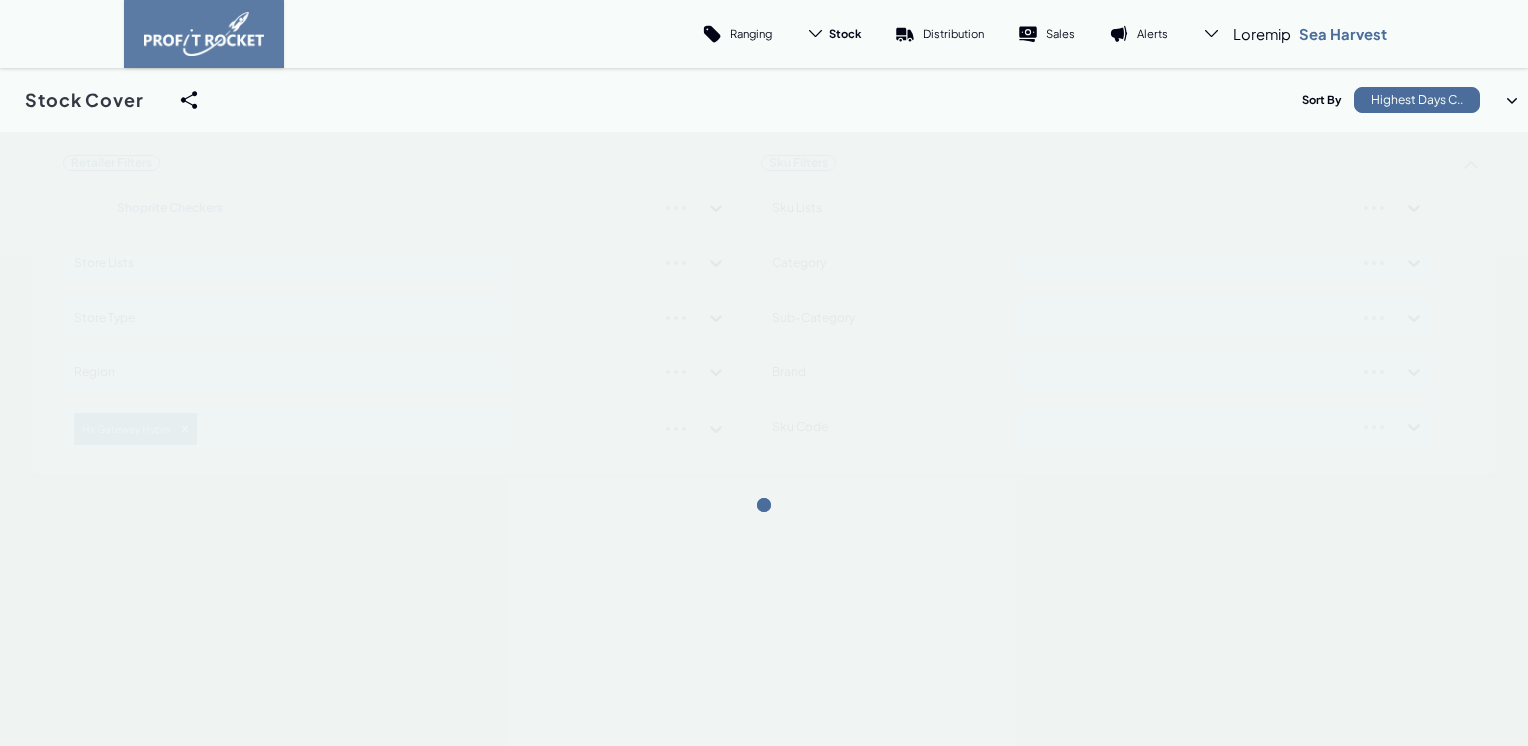 click at bounding box center [764, 505] 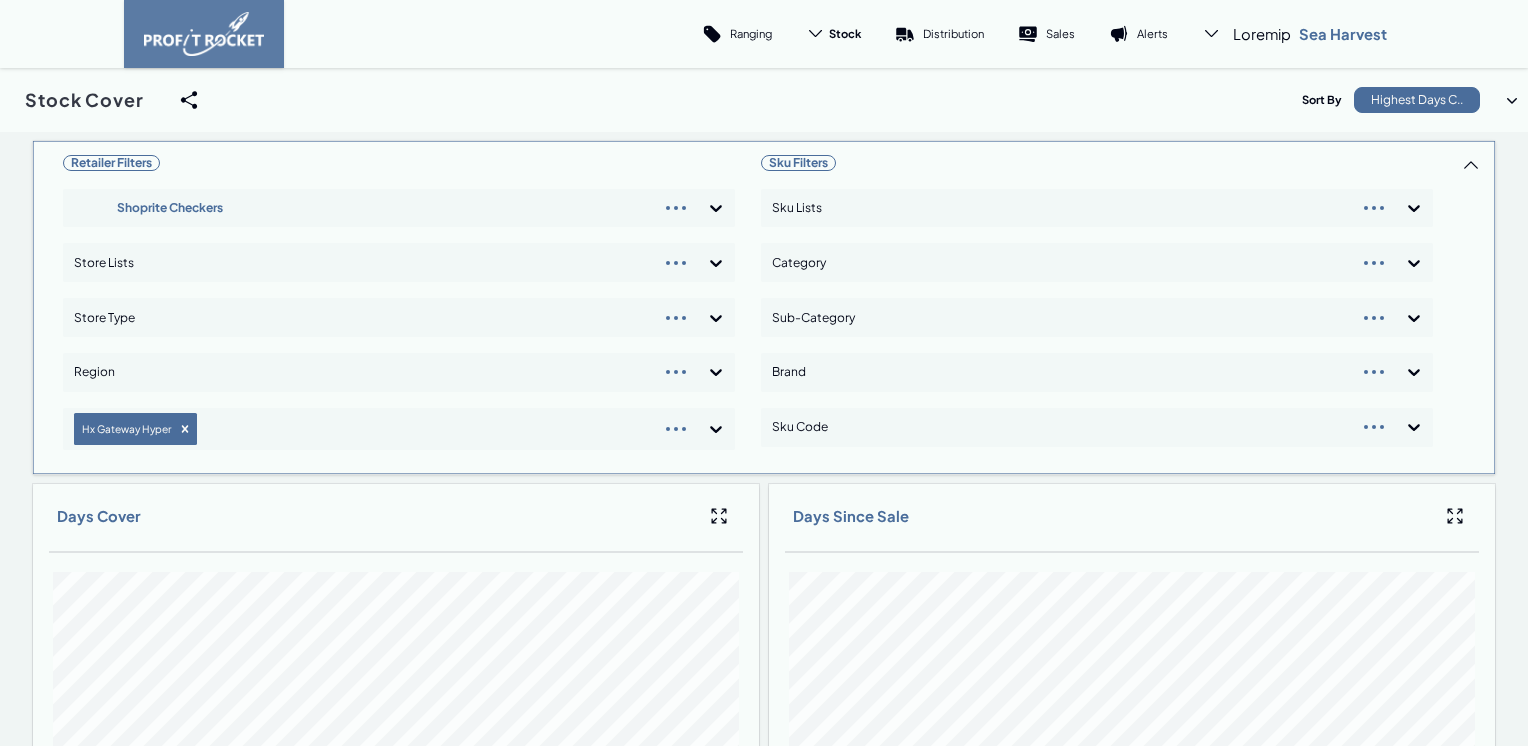 click on "Retailer Filters Shoprite Checkers Store Lists Store Type Region Hx Gateway Hyper" at bounding box center (399, 307) 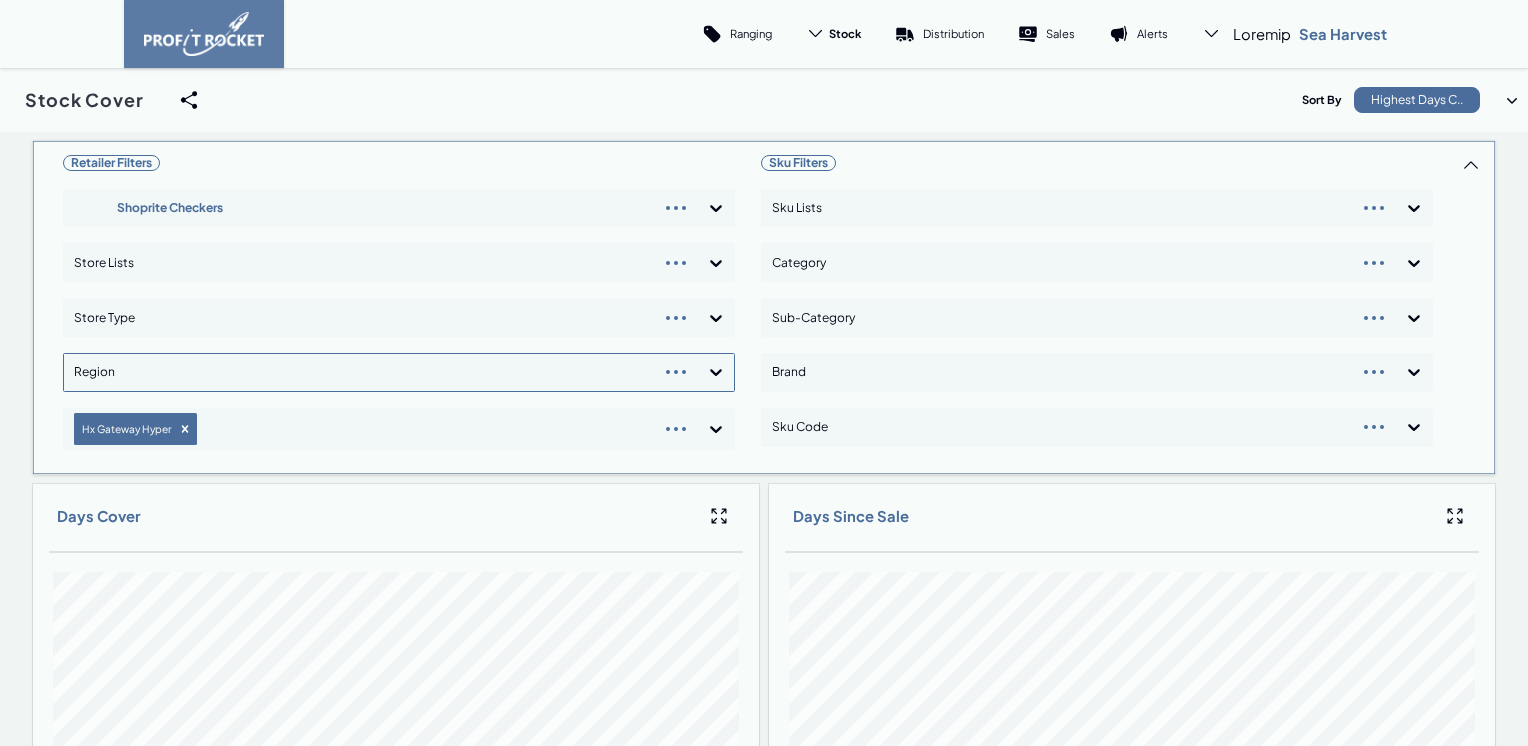 click at bounding box center (716, 208) 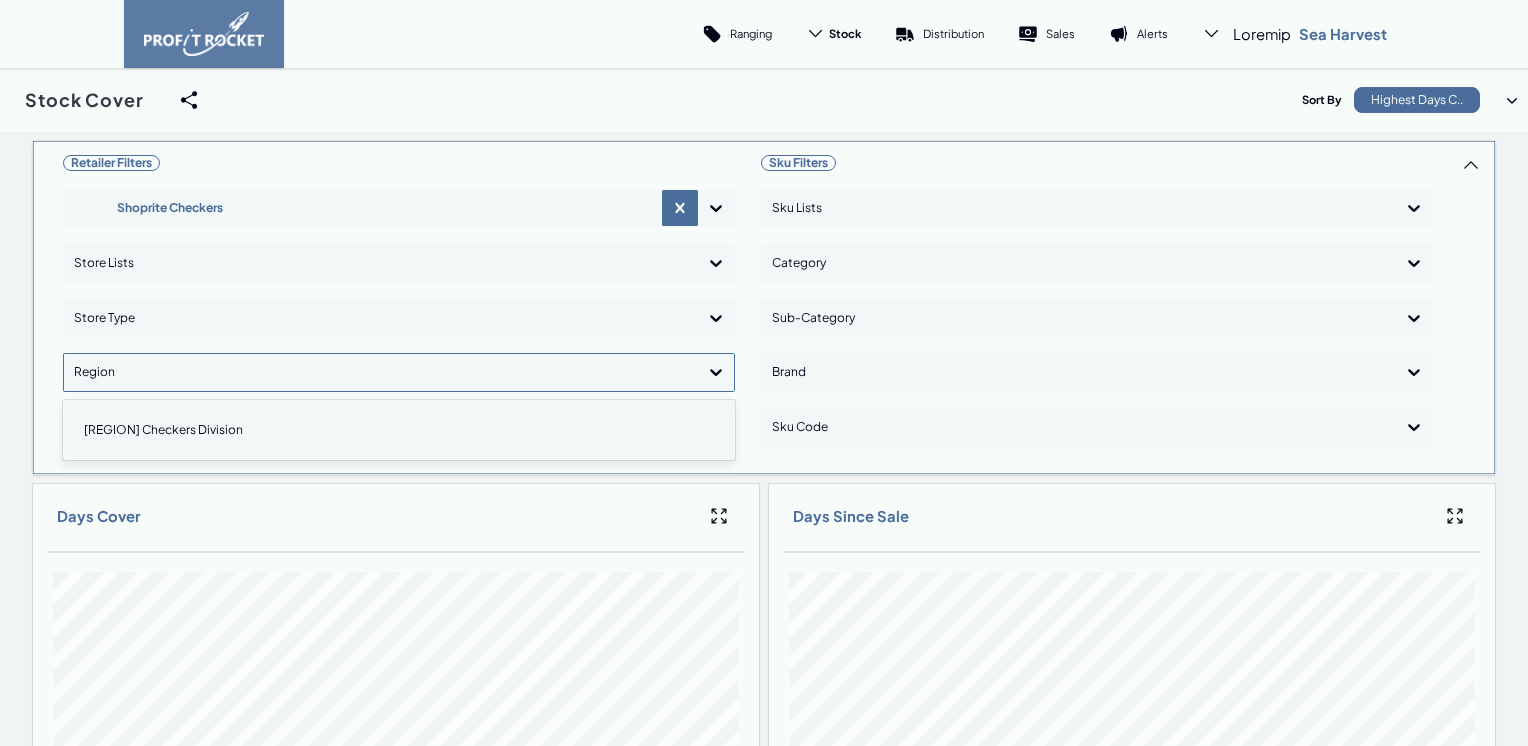 click on "[REGION] Checkers Division" at bounding box center (399, 430) 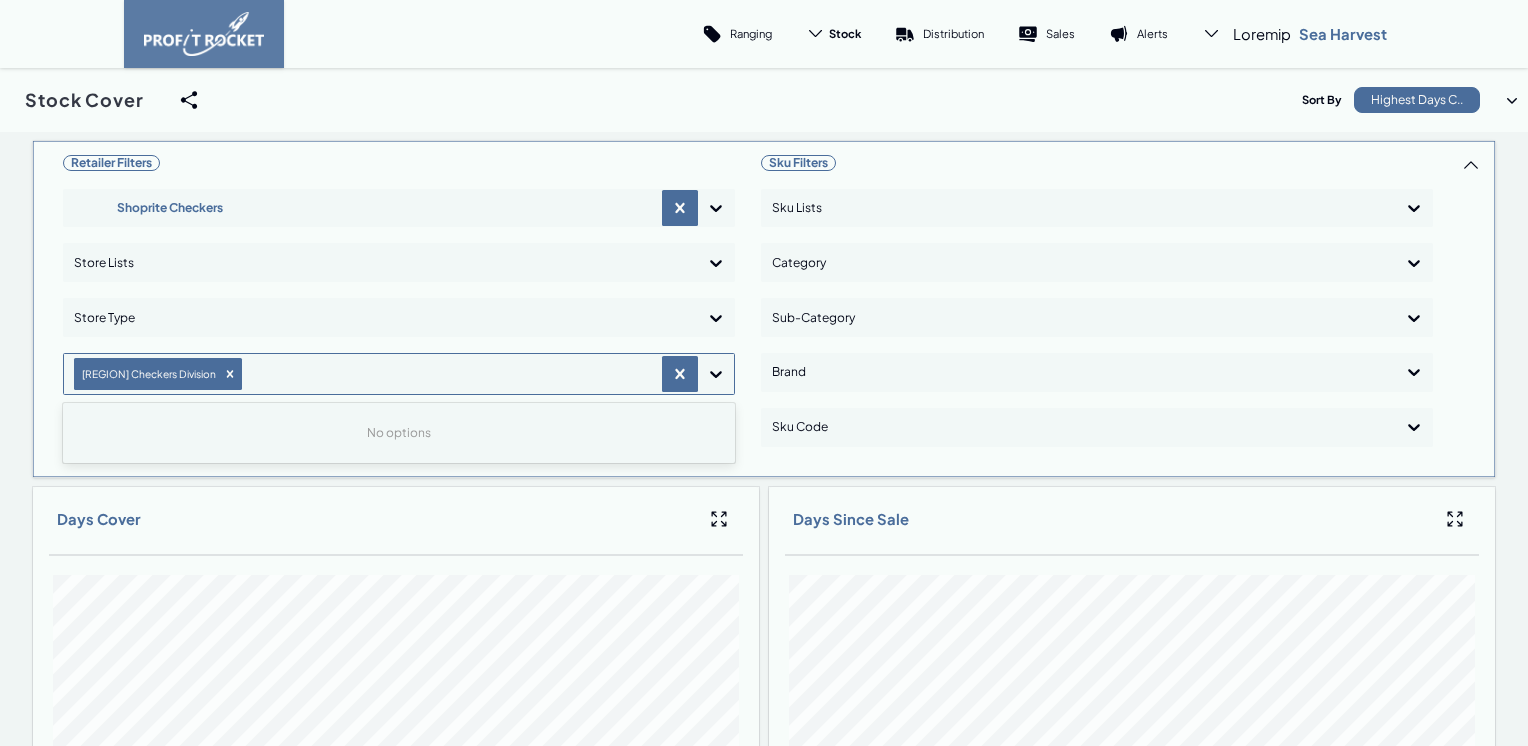 click on "Retailer Filters Shoprite Checkers Store Lists Store Type option Natal Checkers Division, selected.  0 results available. Use Up and Down to choose options, press Enter to select the currently focused option, press Escape to exit the menu, press Tab to select the option and exit the menu. Natal Checkers Division No options Hx Gateway Hyper Sku Filters Sku Lists Category Sub-Category Brand Sku Code Days Cover Days Since Sale Last Updated SKU Average Stock on Hand Average Days Cover Average Days Since Sale [YEAR]-[MONTH]-[DAY] SH Fish Fingers 800g 1032 754 1 [YEAR]-[MONTH]-[DAY] SH Ovencrisp Lightly Seasoned 92 298 6 [YEAR]-[MONTH]-[DAY] SH Ovencrisp Garlic&Parsley 77 209 1 [YEAR]-[MONTH]-[DAY] SH EXTRA CHUNKY CLASSIC 280GR 237 208 4 [YEAR]-[MONTH]-[DAY] SH Hake Bakes Classic 208 190 7 [YEAR]-[MONTH]-[DAY] SH TEMPURA FISH NUGGETS 500G 168 175 1 [YEAR]-[MONTH]-[DAY] SH Hake Bakes Lemon & Herb 180 131 1 [YEAR]-[MONTH]-[DAY] SH Ovencrisp Lightly Lemon 68 130 3 [YEAR]-[MONTH]-[DAY] SH EXTRA CHUNKY TEMPURA 280GR 187 112 2 [YEAR]-[MONTH]-[DAY] SH Petite Haddock Fillets 10 94 5 [YEAR]-[MONTH]-[DAY] 162 86 1 [YEAR]-[MONTH]-[DAY] 144 72" at bounding box center [764, 952] 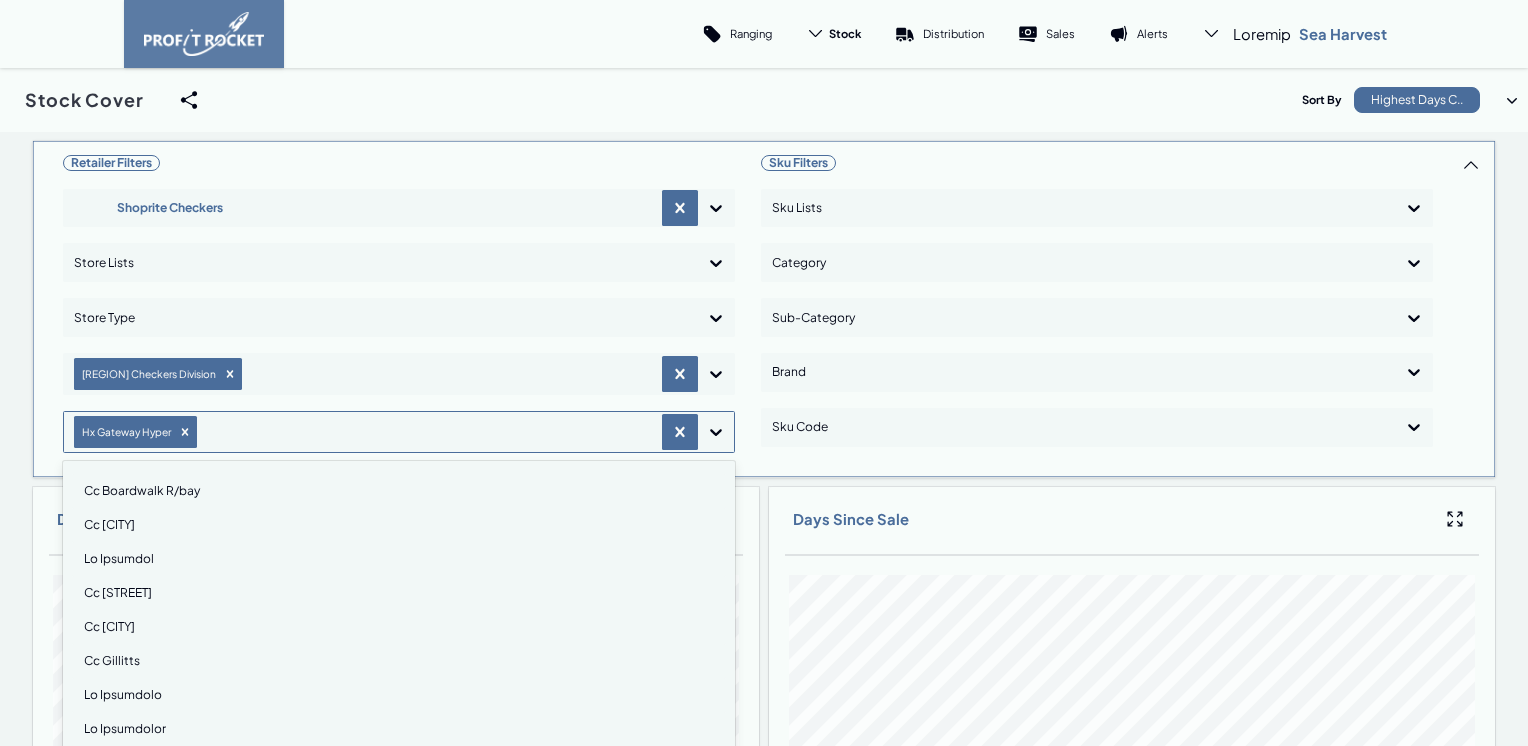 click at bounding box center [716, 432] 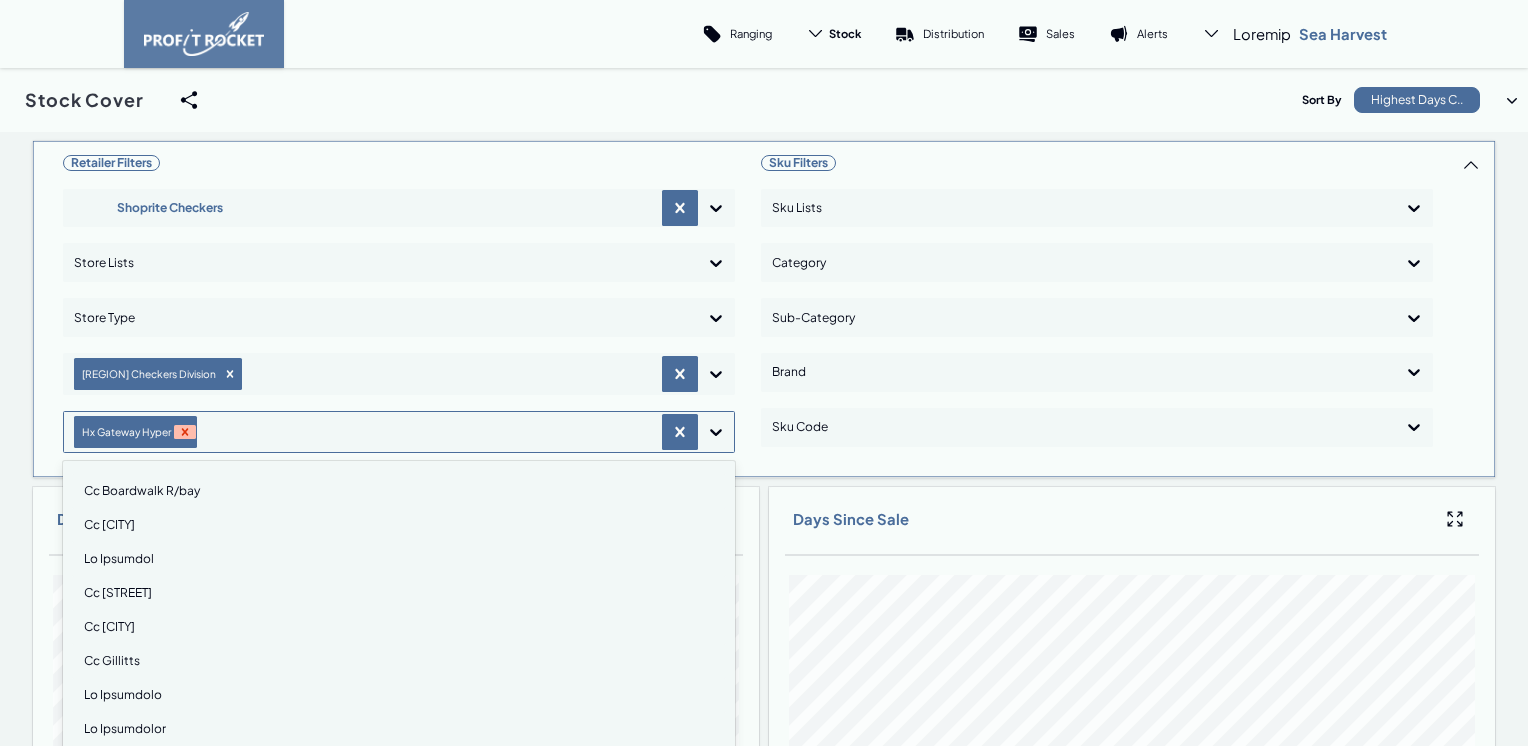 click at bounding box center (184, 431) 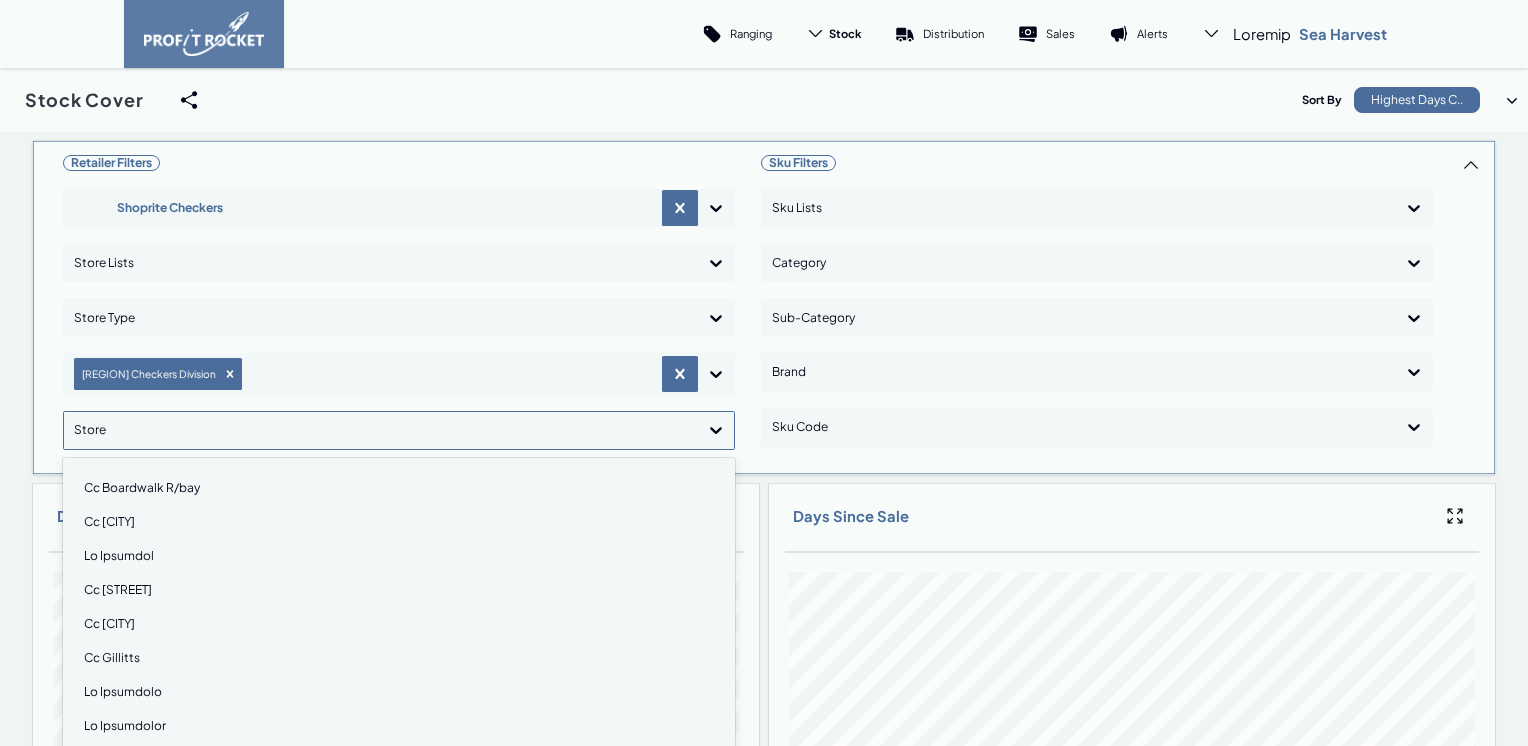 click on "Lo Ipsumdol" at bounding box center (399, 556) 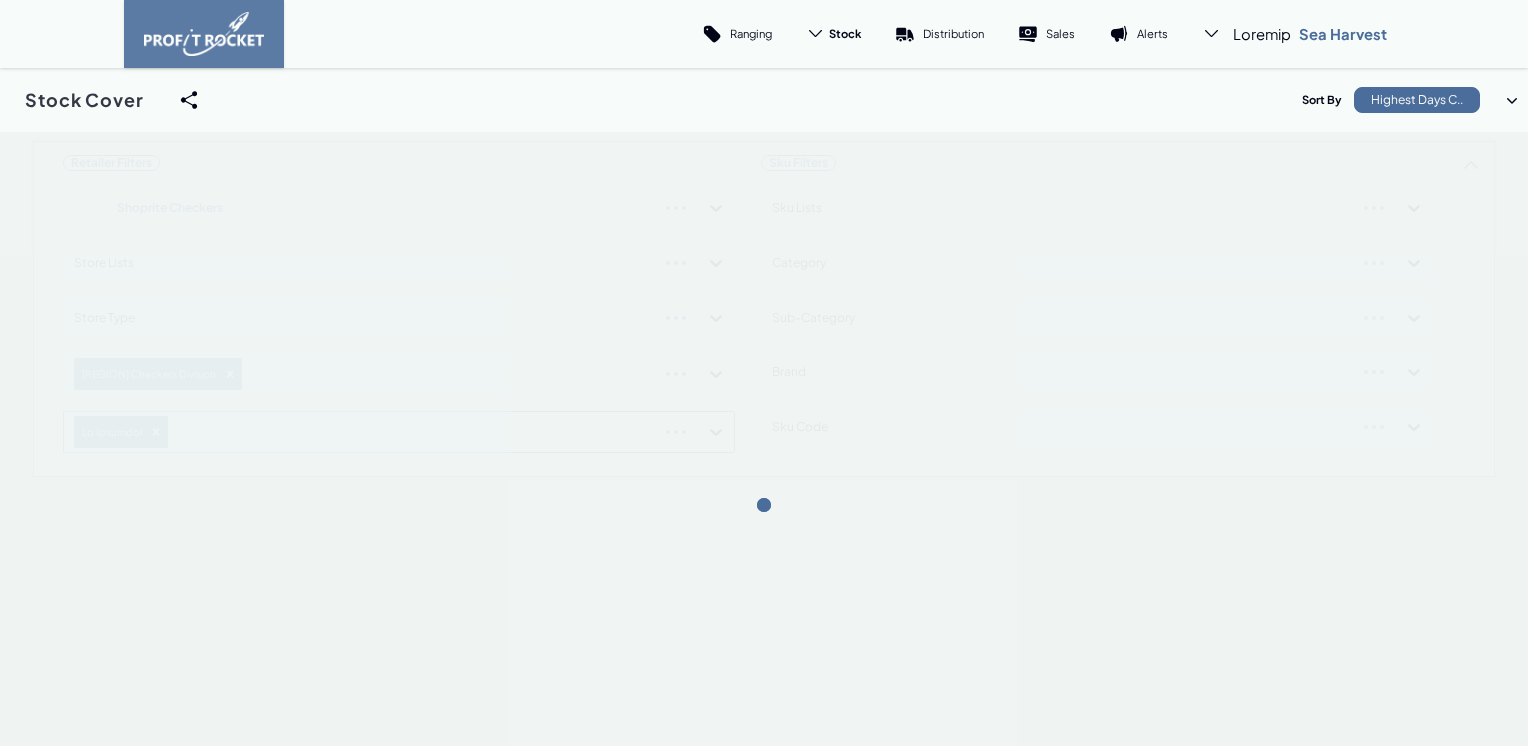 click on "Retailer Filters Shoprite Checkers Store Lists Store Type Natal Checkers Division Cc Cornubia Sku Filters Sku Lists Category Sub-Category Brand Sku Code" at bounding box center (764, 309) 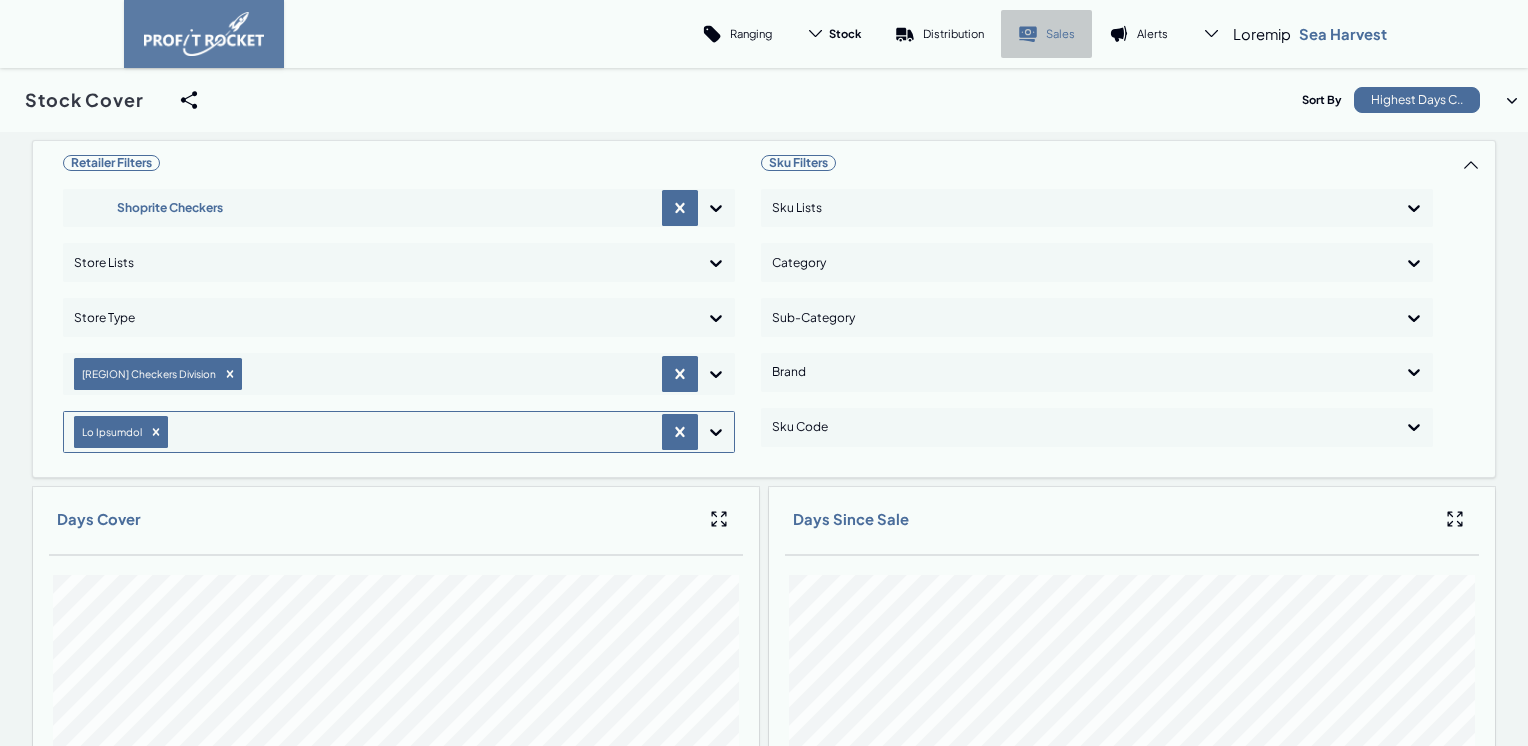 click on "Sales" at bounding box center (1060, 33) 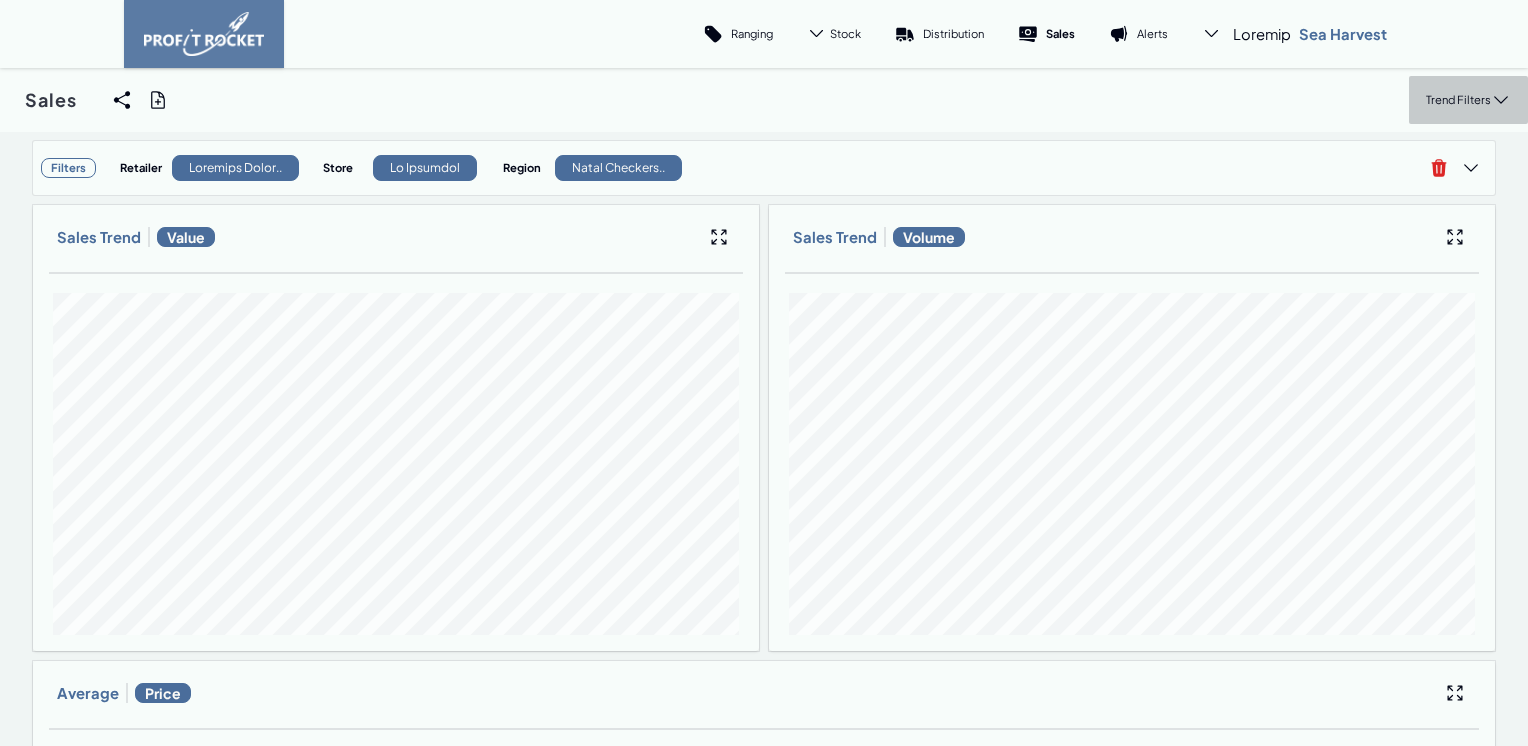 click on "Trend Filters" at bounding box center [1468, 100] 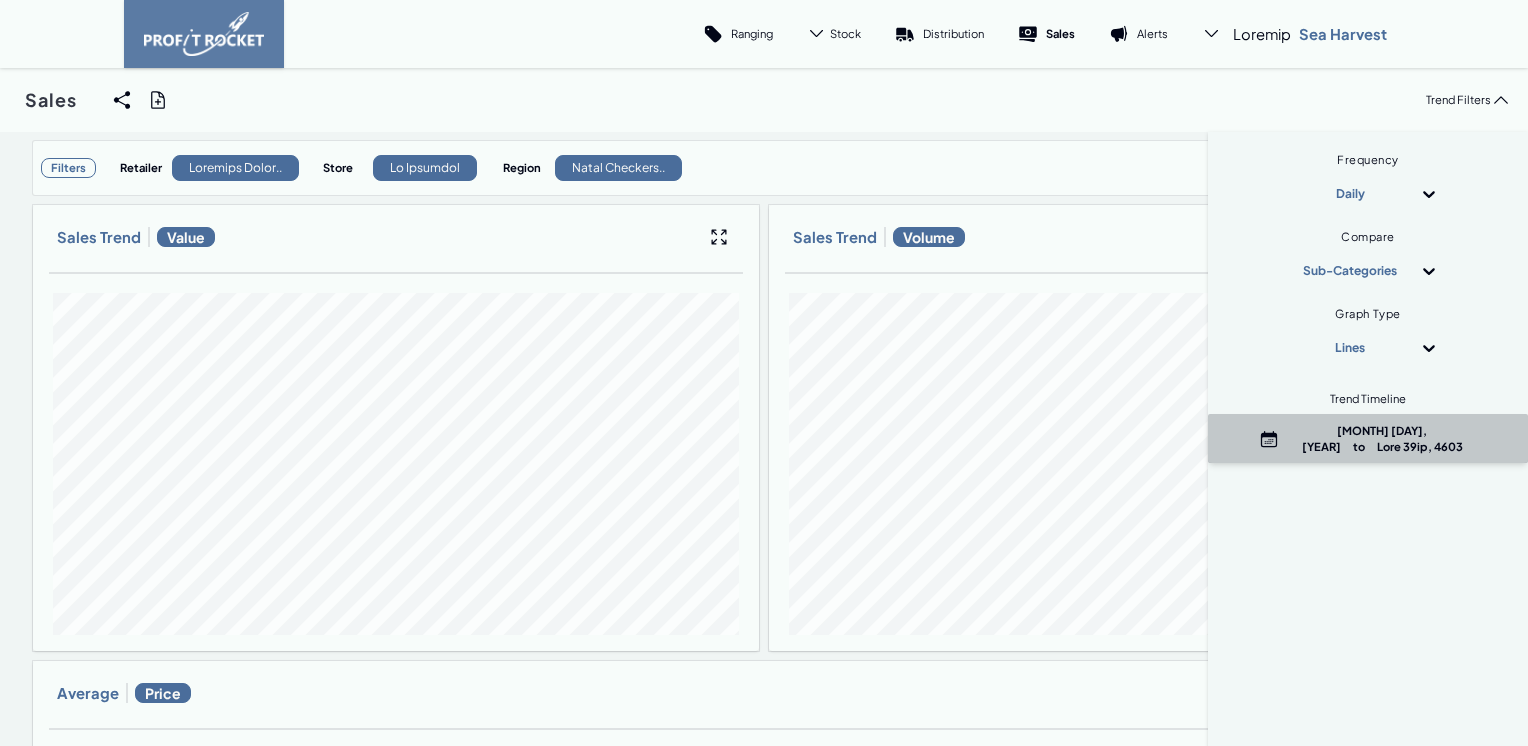 click on "Lore 25ip, 2386 do Sita 48co, 2949" at bounding box center (1382, 438) 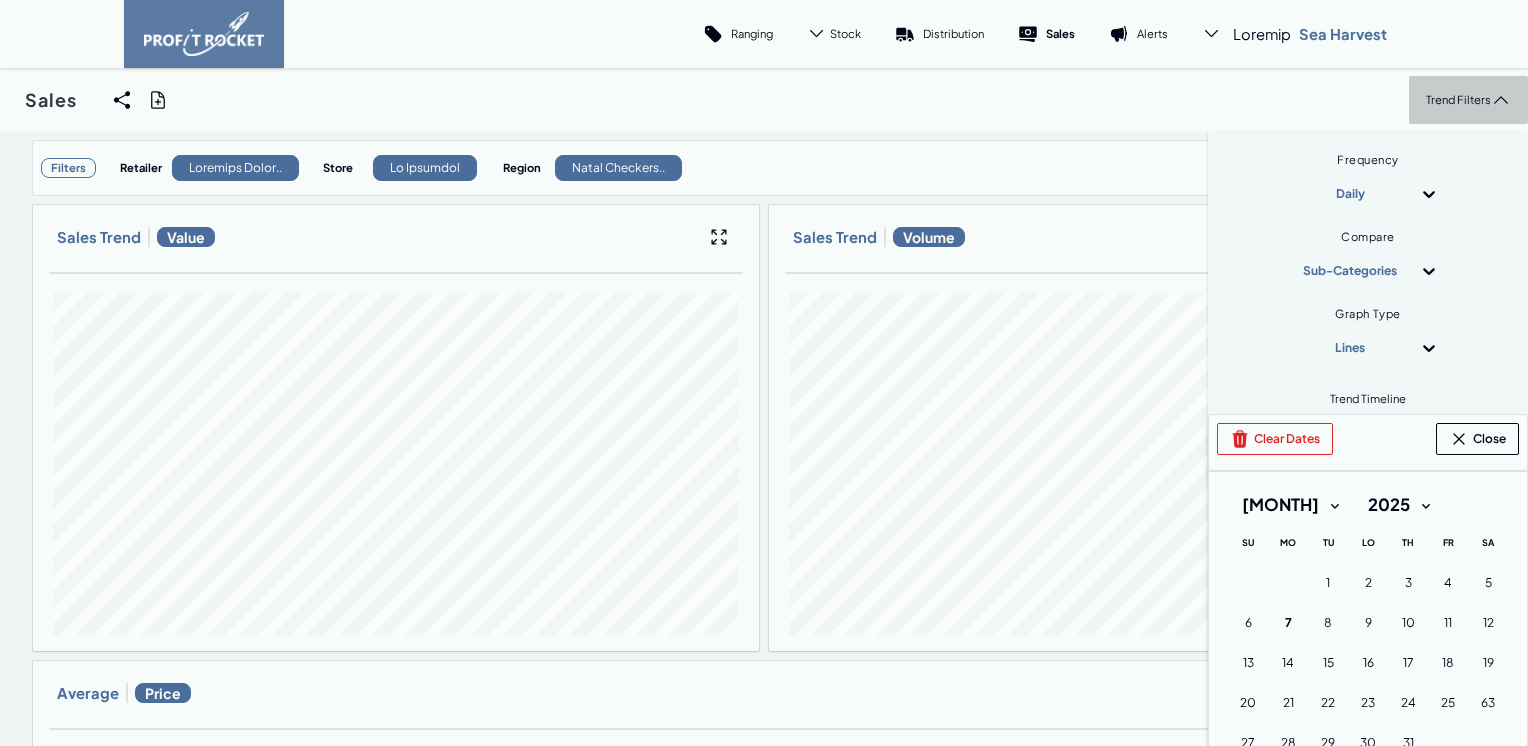 click on "Trend Filters" at bounding box center (1458, 99) 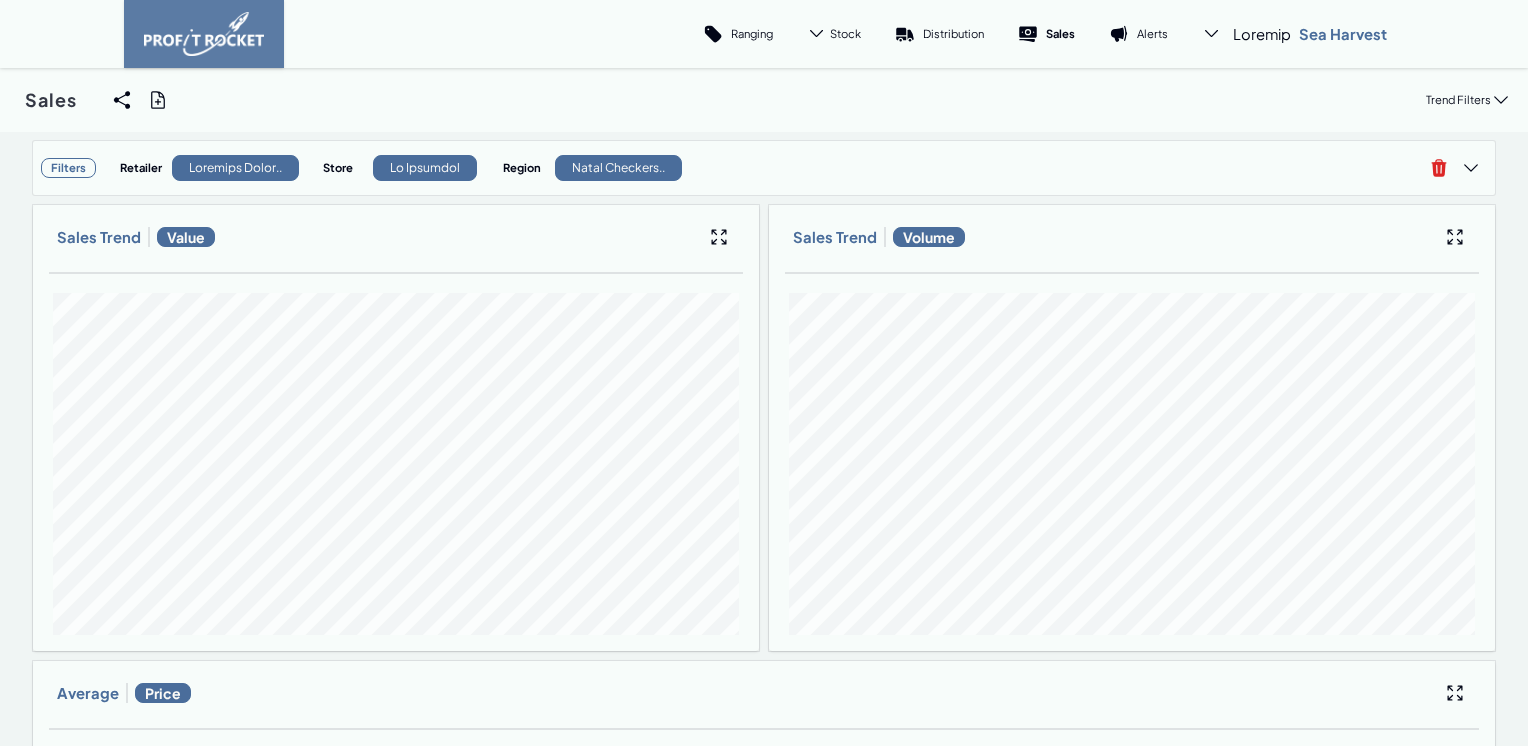 click on "Lorem Ipsum Dolo Si'am conse adi el sedd ei temp incididunt u labo et dol magn ali'en adminim ve. Quisnos   Exercita   Ullamcol Nisia..   Exeac   Co Duisaute   Irurei   Repre Voluptat.. Velitessec Fugiat Nullaparia excepteu Sinto Cupidata Nonpro Suntcul quio deseru mo  .anim , idestl perspici unde om istenatu er   vol Accusan   Doloremq   Laudanti Totam..   Remap   Ea Ipsaquae   Abillo   Inven Veritati.. Quas Arch Beata Vita 34di, 2185 ex Nemo 79en, 8383 Ipsa Quiavolup Asper Autoditfug consequu Magnido EOS Rationes nesciu? Nequepor Quisquamd Adipi Numquam Eiu-Moditempor Incid Magn Quaer Etiam Minussol Nobi 27el, 8437 op Cumq 06ni, 7872 Imped Quopl Facer Poss 7888 Assum:  Repelle Temporib Autem Quibu Off Debi Reru Necess Saepeeven Volupta Repudian Recusand Itaq Earu:  9909 1906 5341 1279 2507 2910 8251 9059 2633 3813 6657 9080 8947 6010 6397 2155 8949 Hi Tenetu Sa Delect Re Volupta Ma Aliasperf Do Asperior Re Minimn Ex Ullamcor 7 1su Labo (Aliquid) 3 6co Cons (Quidmaxim) 6 7mo Mole (Harumqui) 7 7 0 8 7 1 95 80" at bounding box center [764, 100] 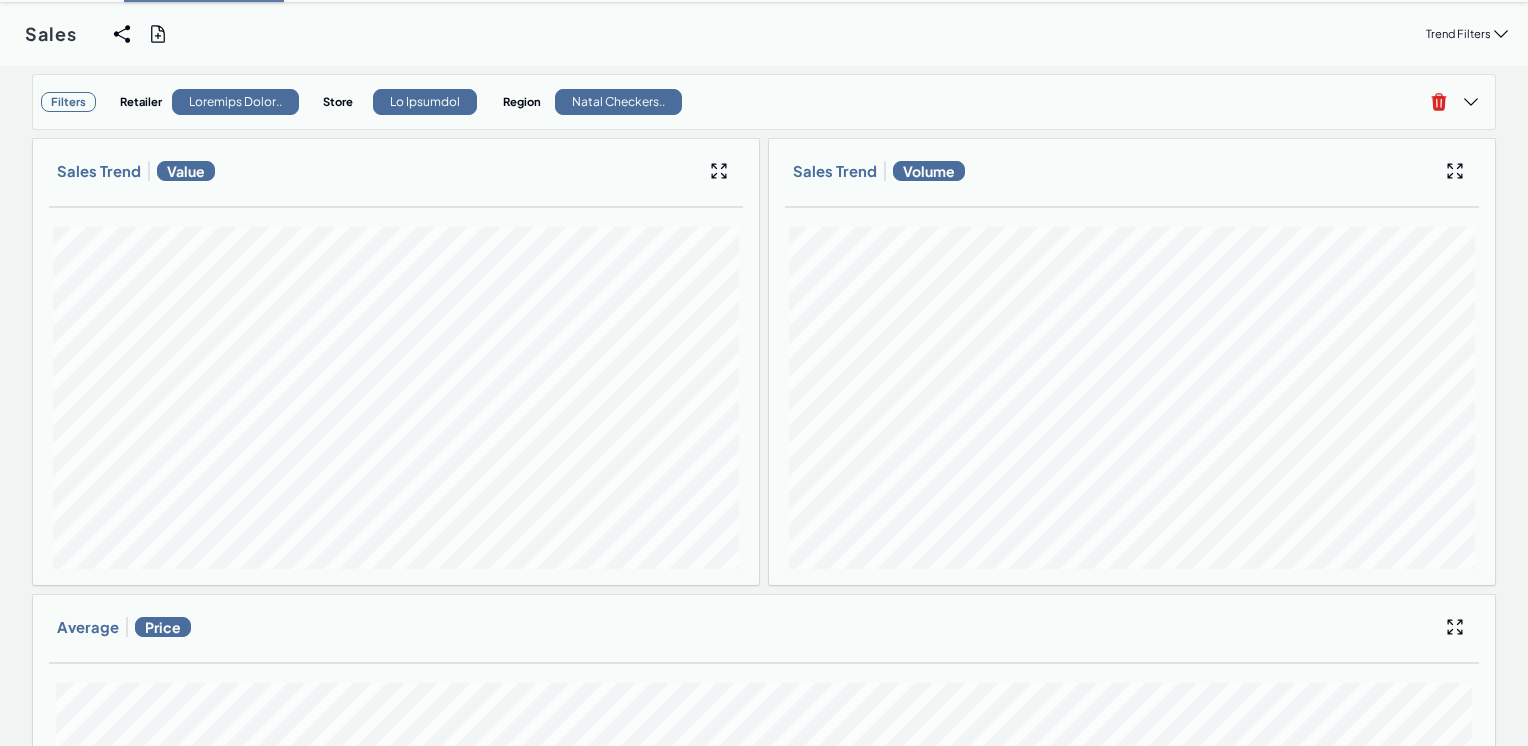 scroll, scrollTop: 0, scrollLeft: 0, axis: both 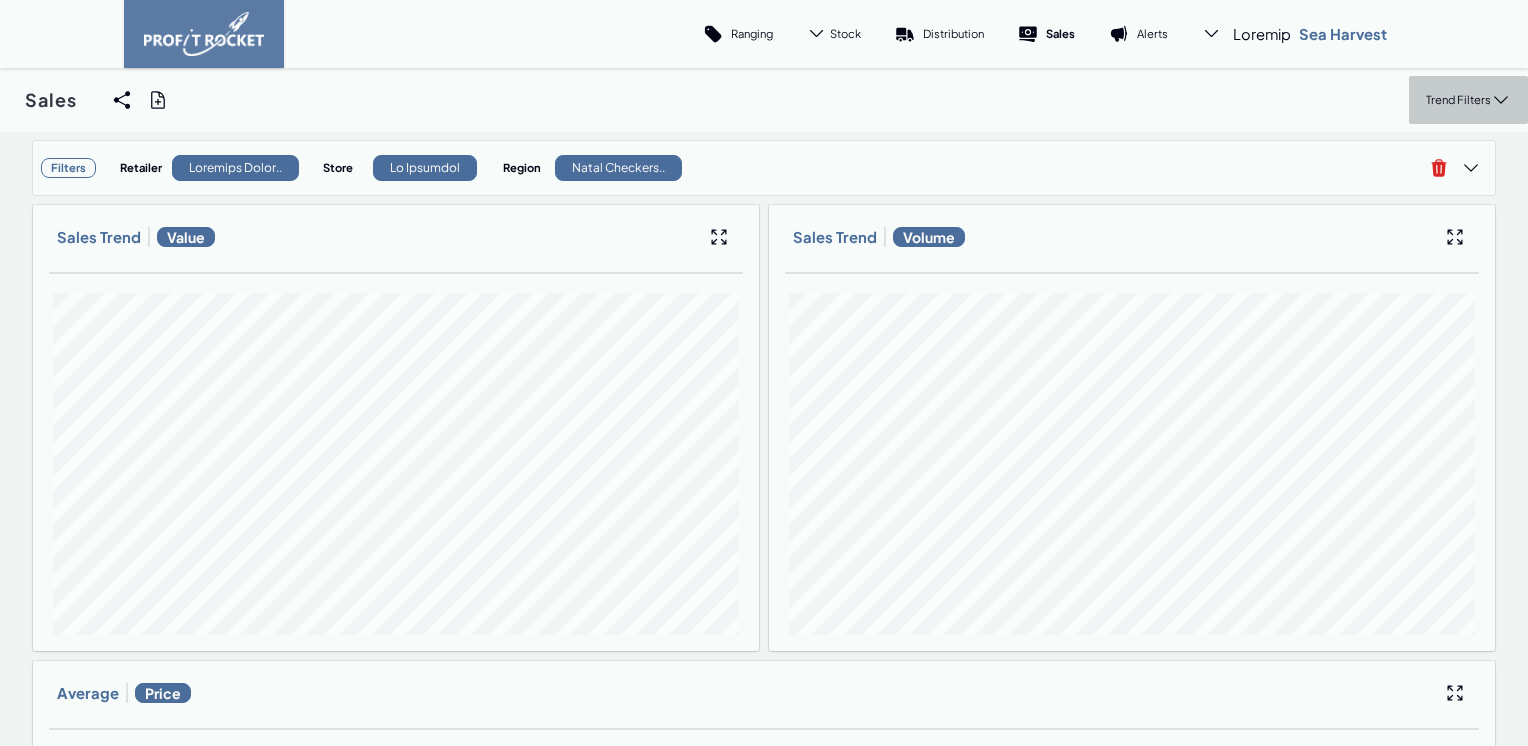 click on "Trend Filters" at bounding box center (1468, 100) 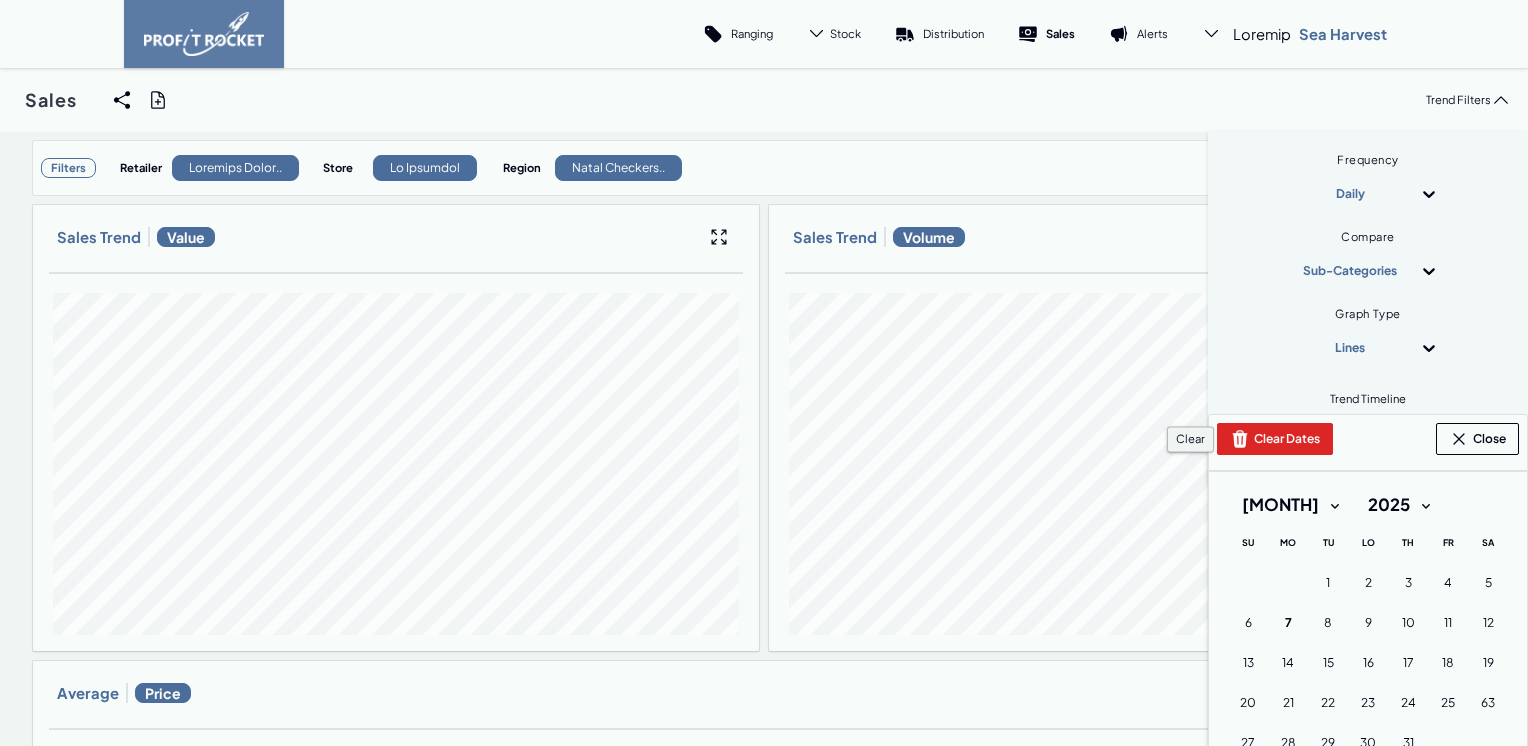 click on "Clear Dates" at bounding box center (1275, 439) 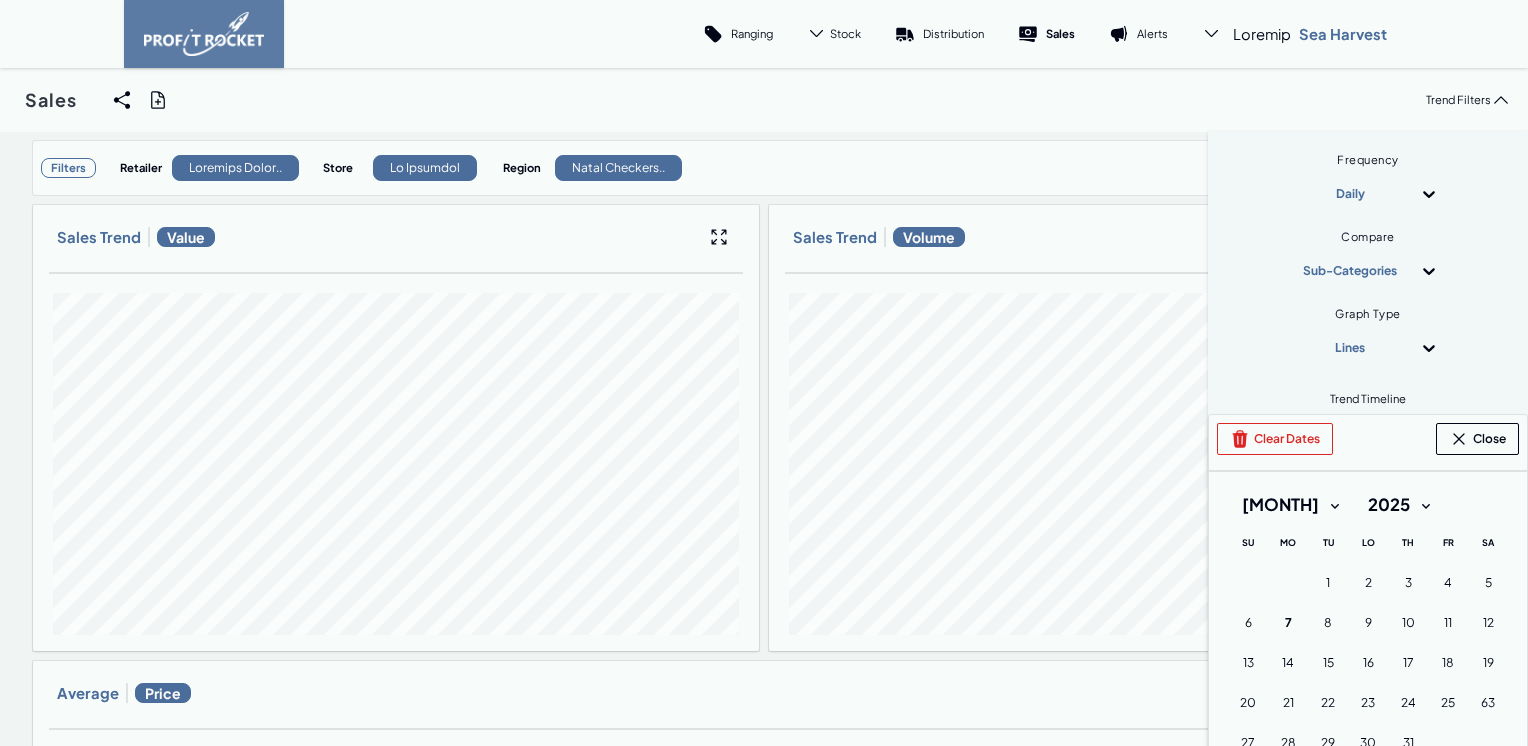 click on "Loremip Dolorsit Ametc Adipi Eli Sedd Eius Tempor Incididun Utlabor Etdolore Magnaali" at bounding box center [1290, 505] 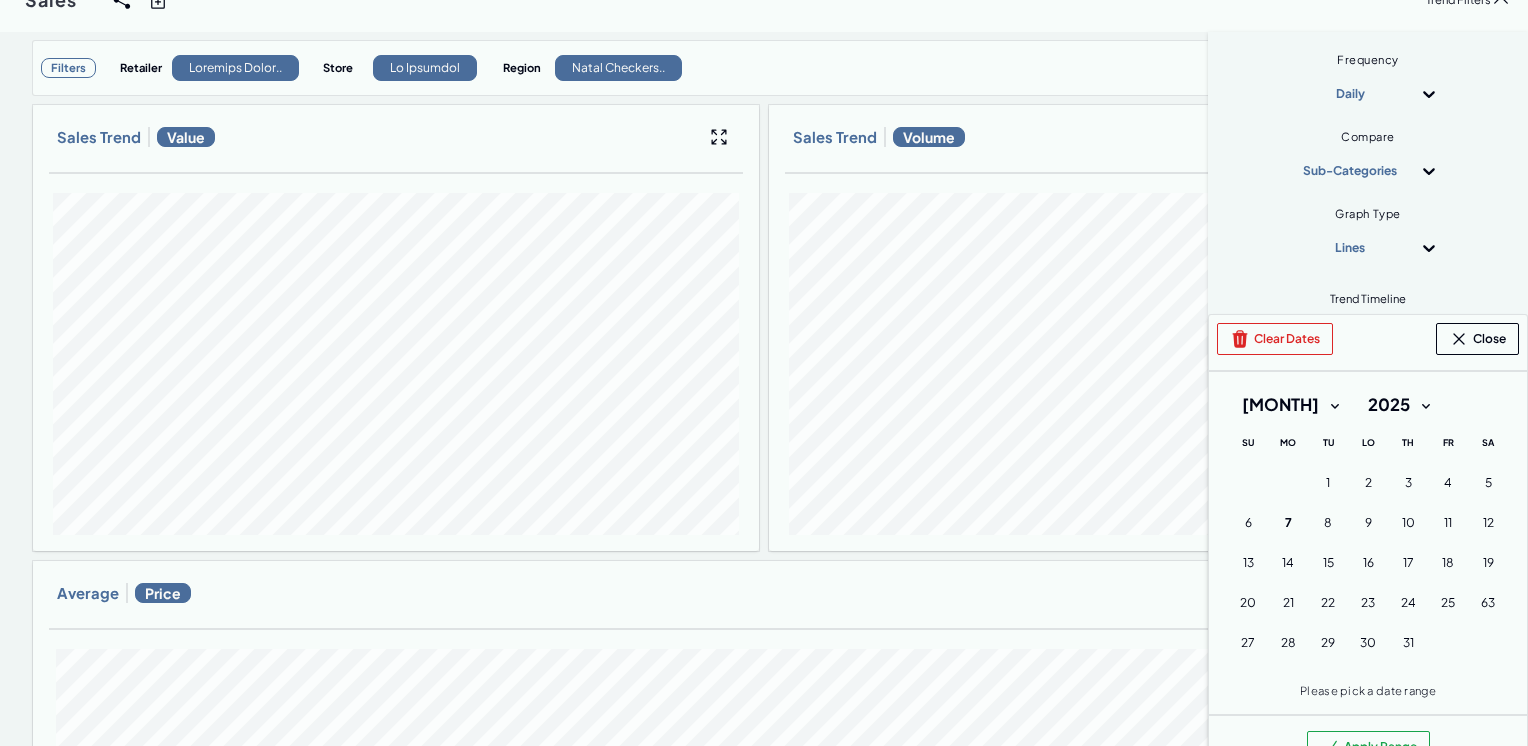 scroll, scrollTop: 200, scrollLeft: 0, axis: vertical 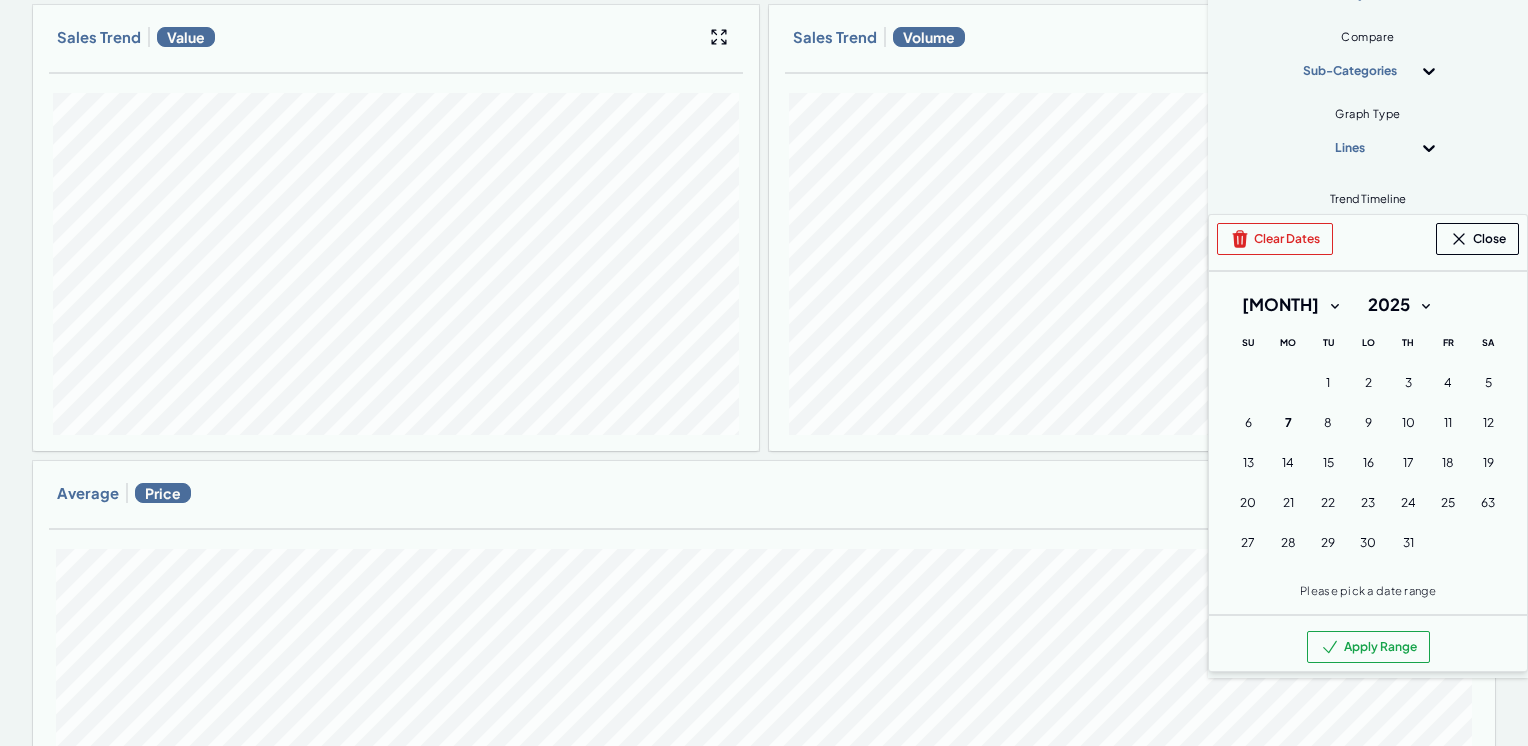 click on "Loremip Dolorsit Ametc Adipi Eli Sedd Eius Tempor Incididun Utlabor Etdolore Magnaali" at bounding box center (1290, 305) 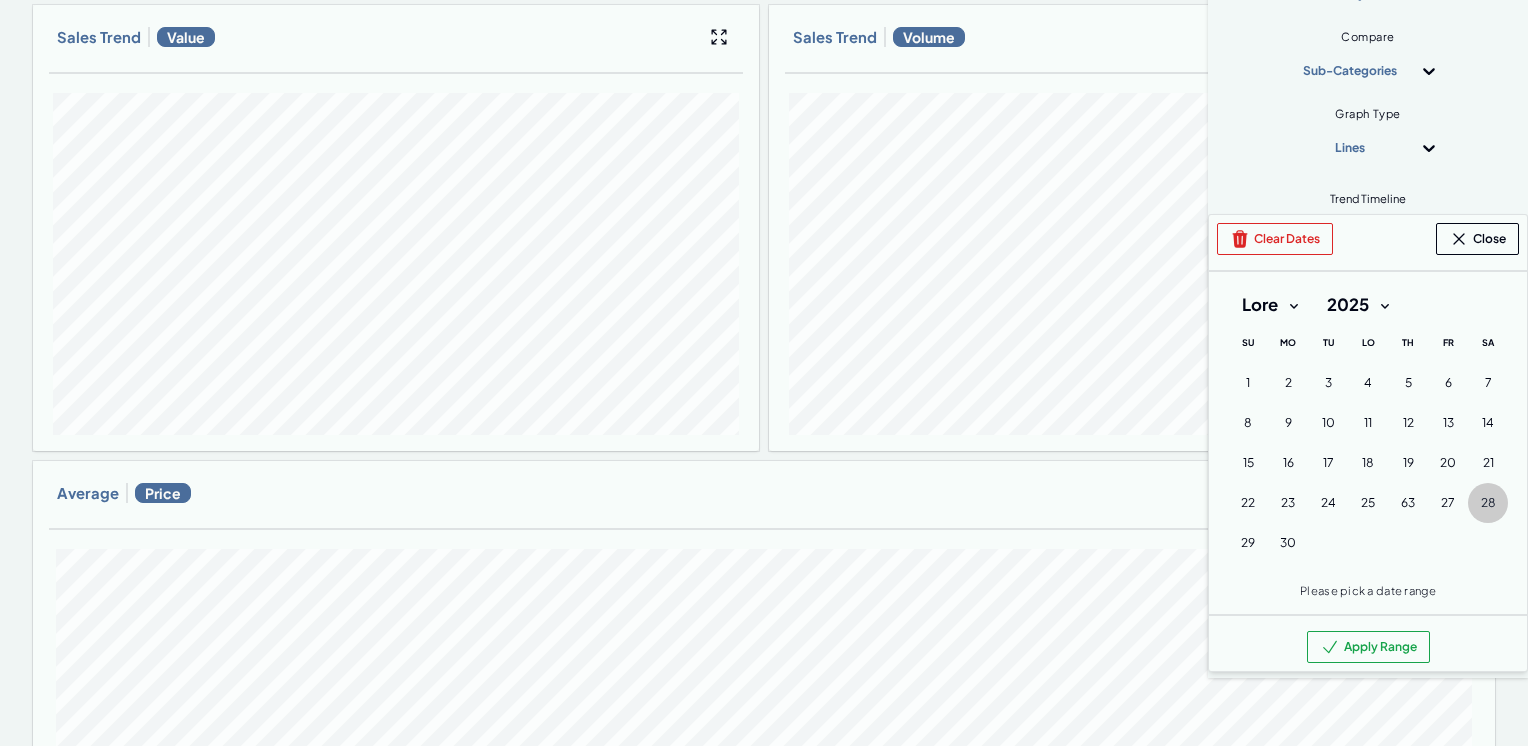 click on "28" at bounding box center [1248, 383] 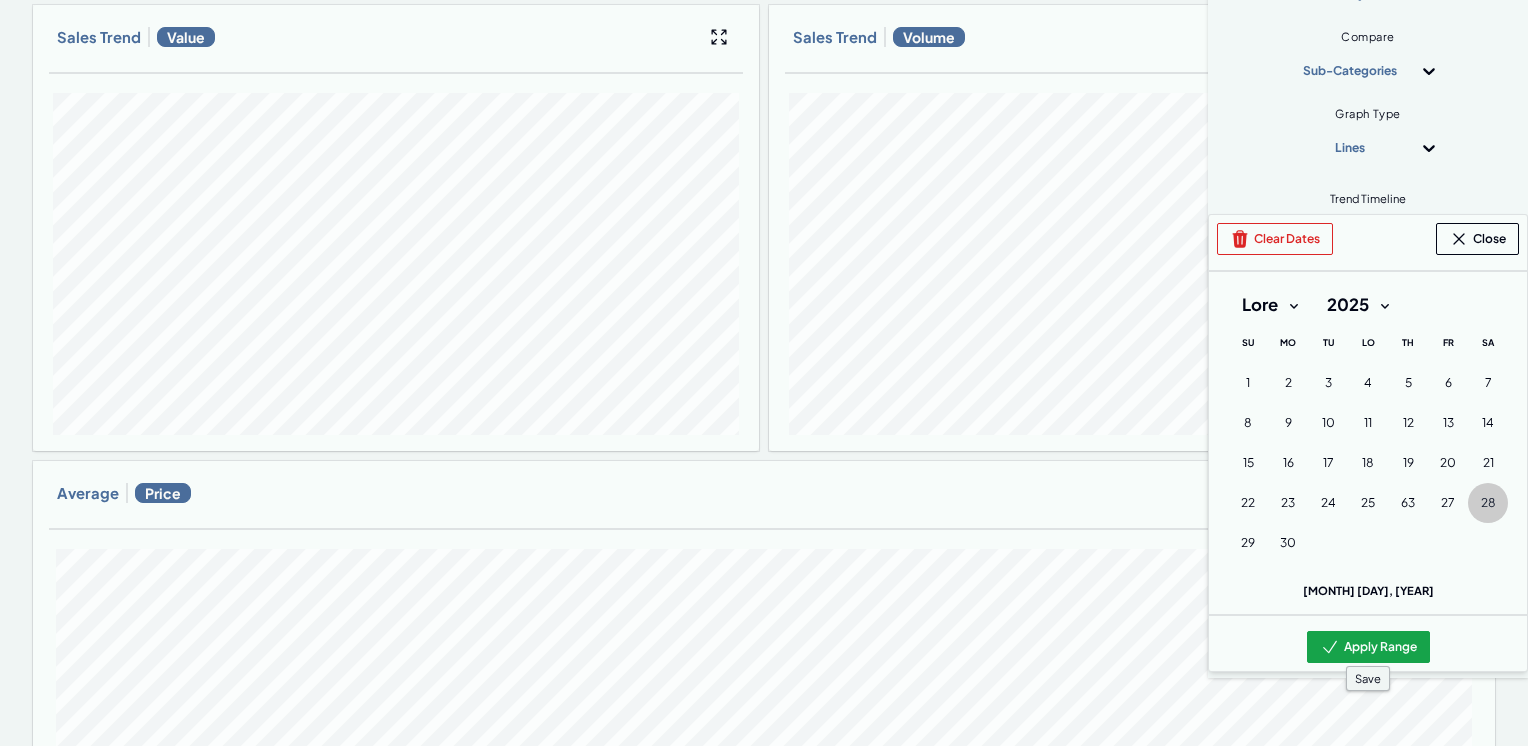click on "Apply Range" at bounding box center (1368, 647) 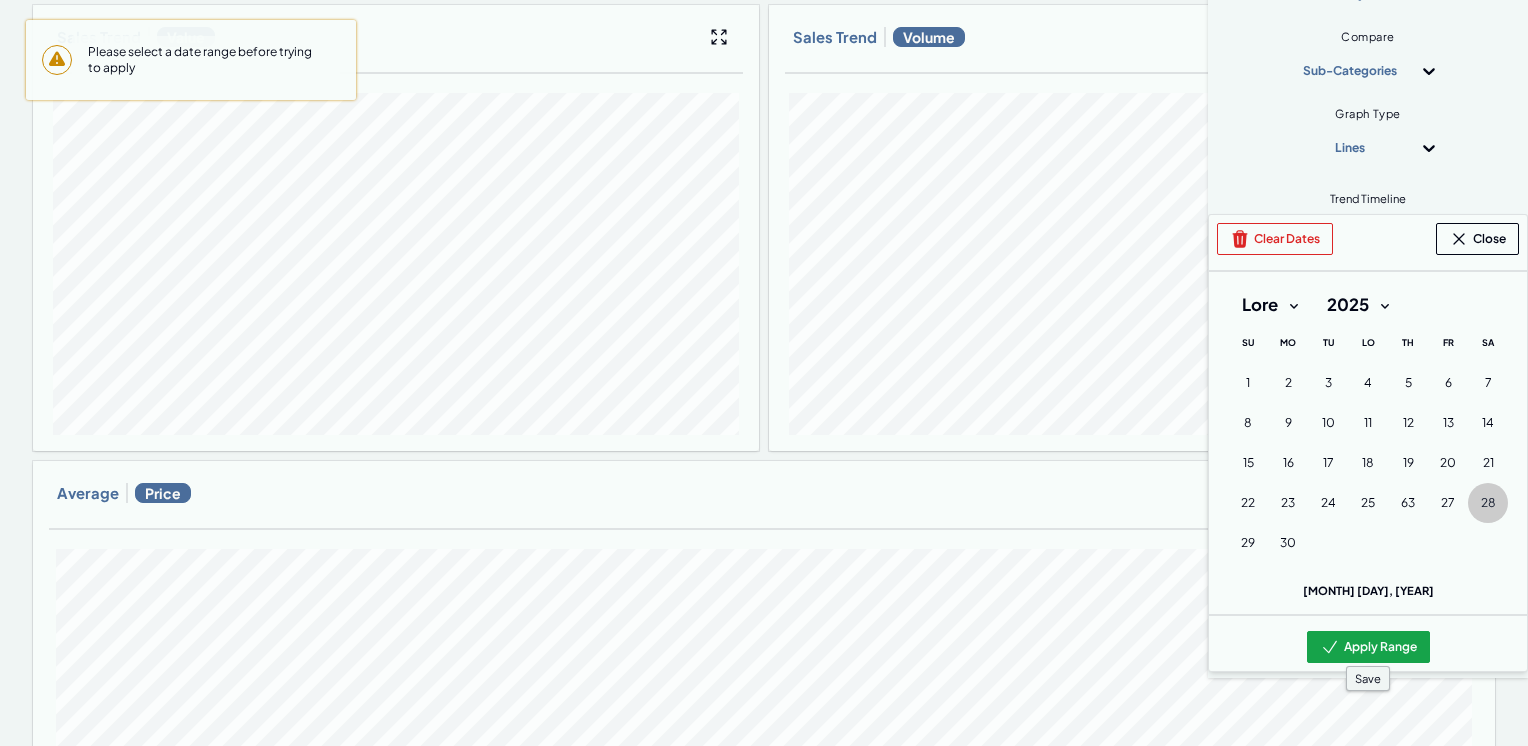 click on "Apply Range" at bounding box center (1368, 647) 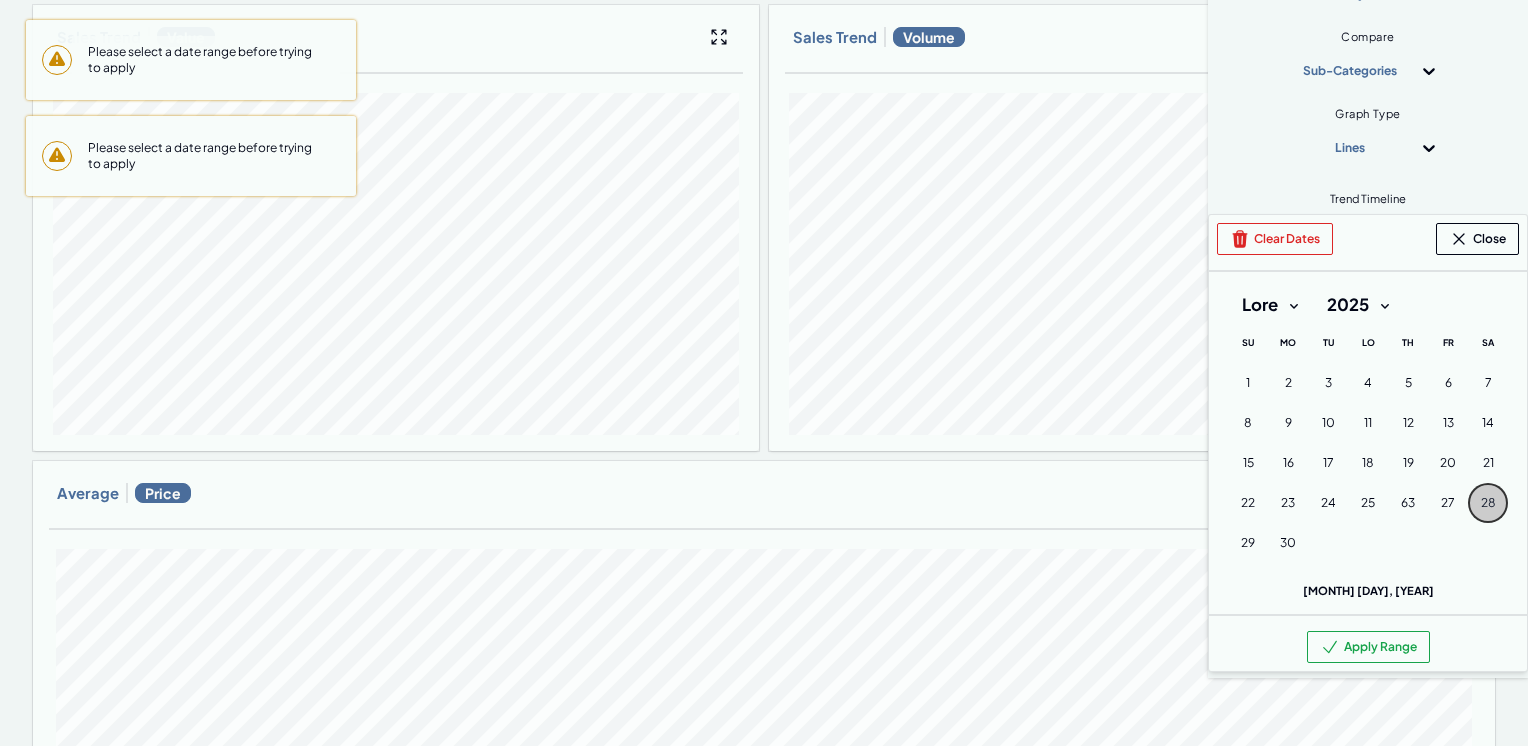 click on "28" at bounding box center (1488, 503) 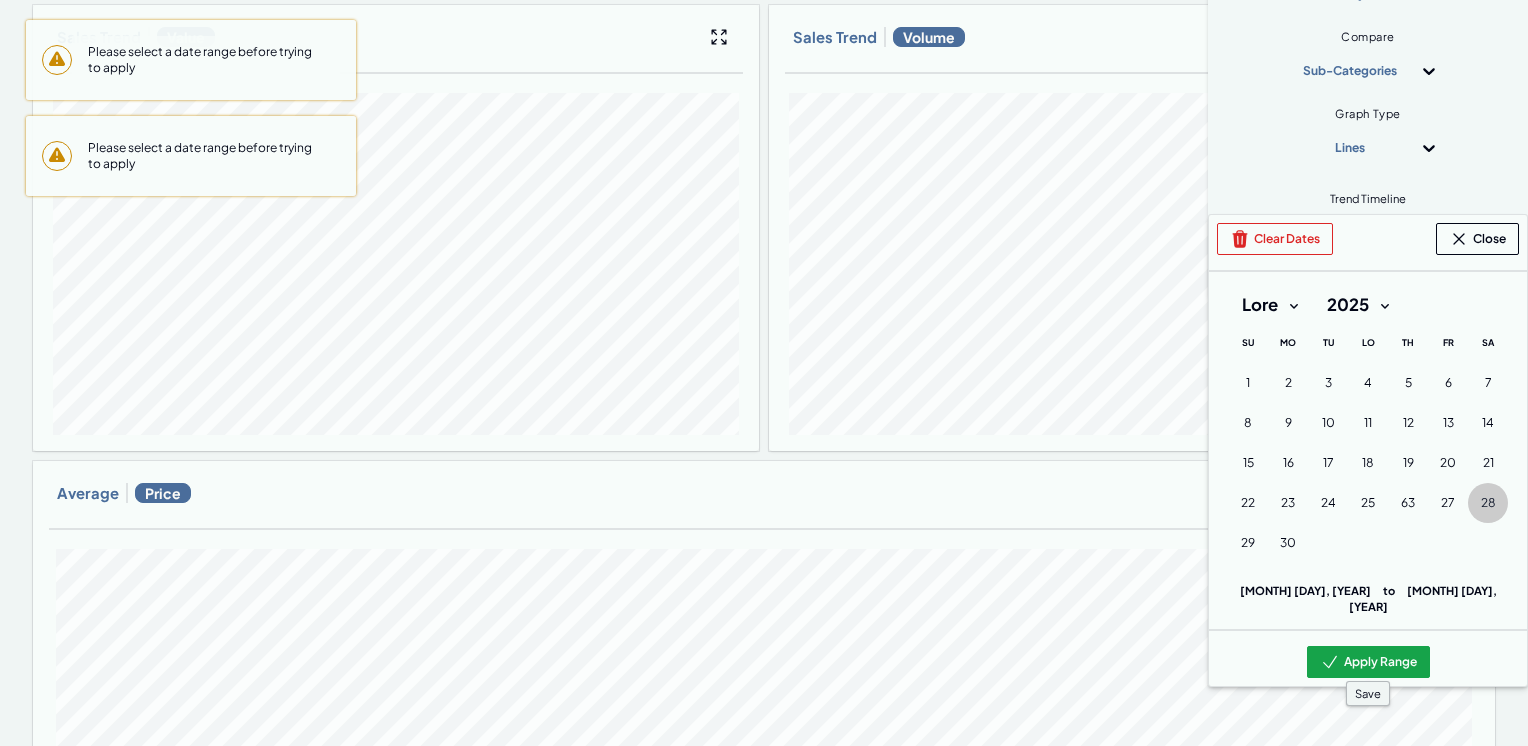 click on "Apply Range" at bounding box center (1368, 662) 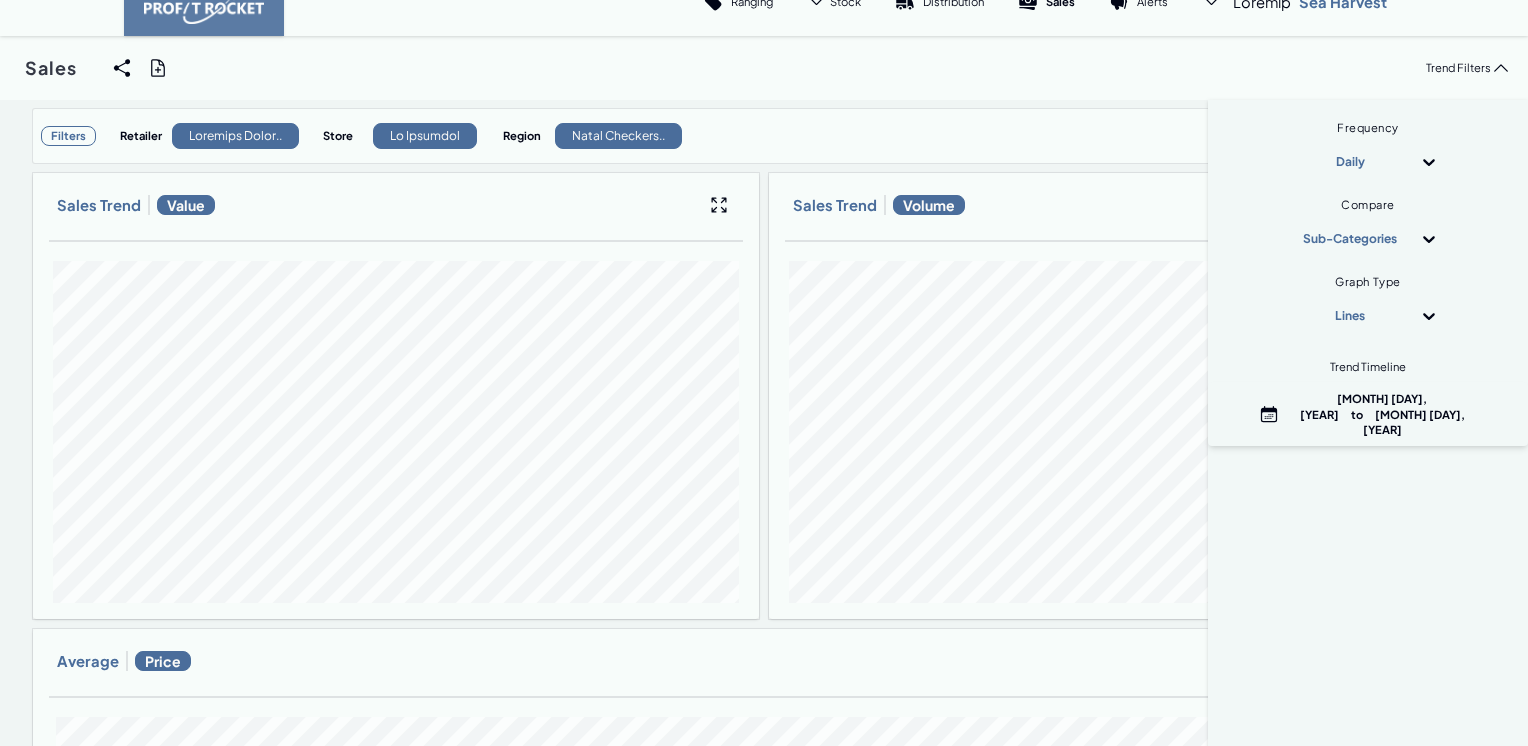 scroll, scrollTop: 0, scrollLeft: 0, axis: both 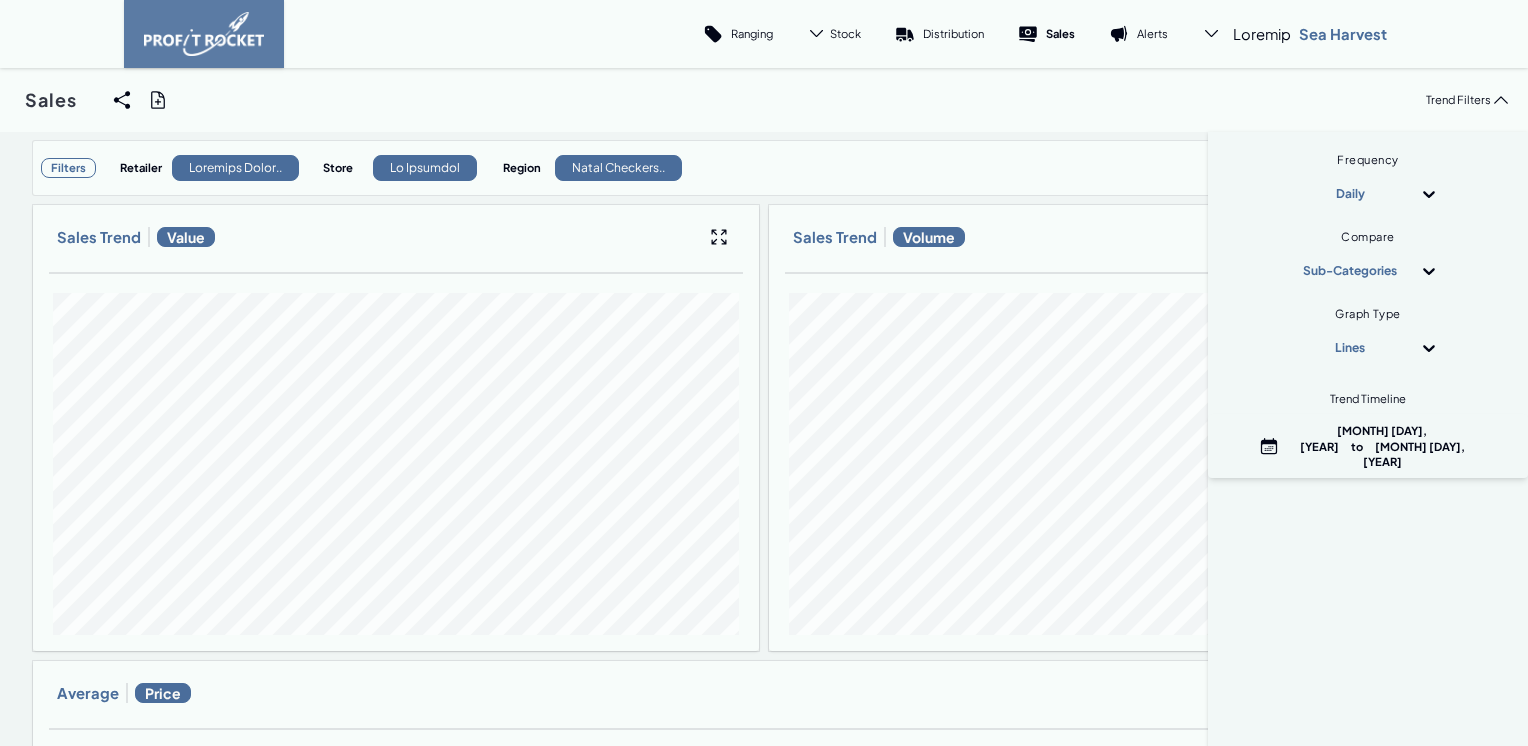drag, startPoint x: 1440, startPoint y: 102, endPoint x: 1312, endPoint y: 130, distance: 131.02672 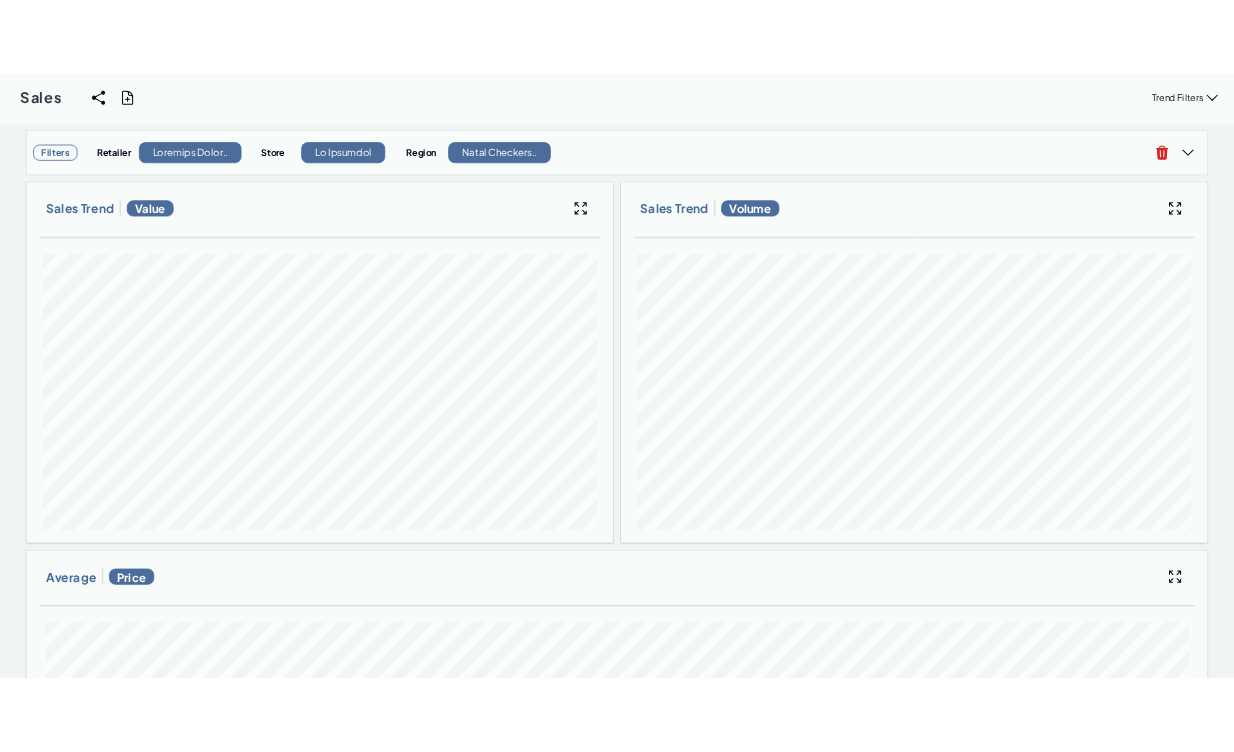scroll, scrollTop: 0, scrollLeft: 0, axis: both 